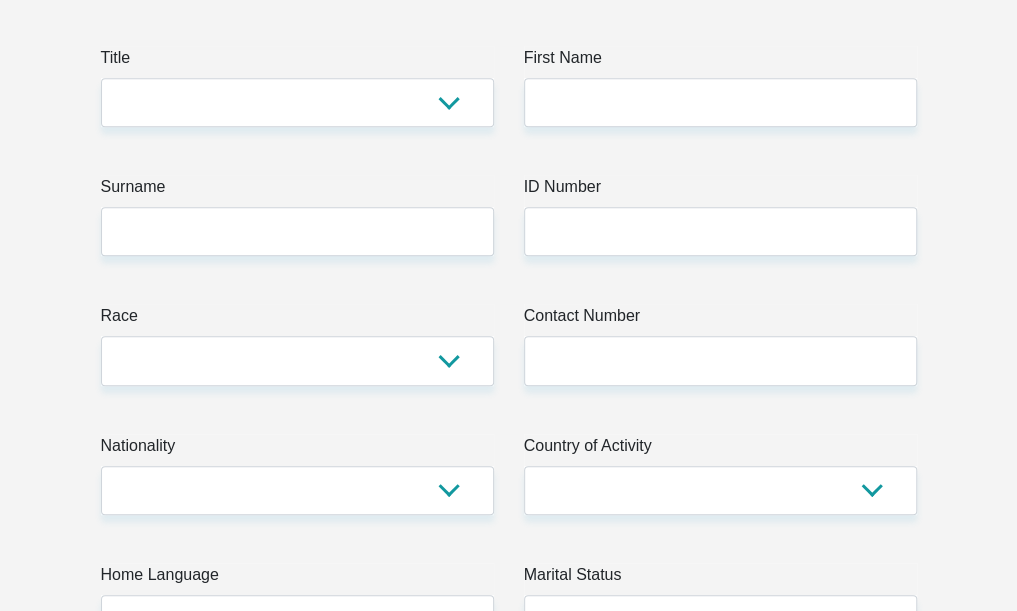 scroll, scrollTop: 200, scrollLeft: 0, axis: vertical 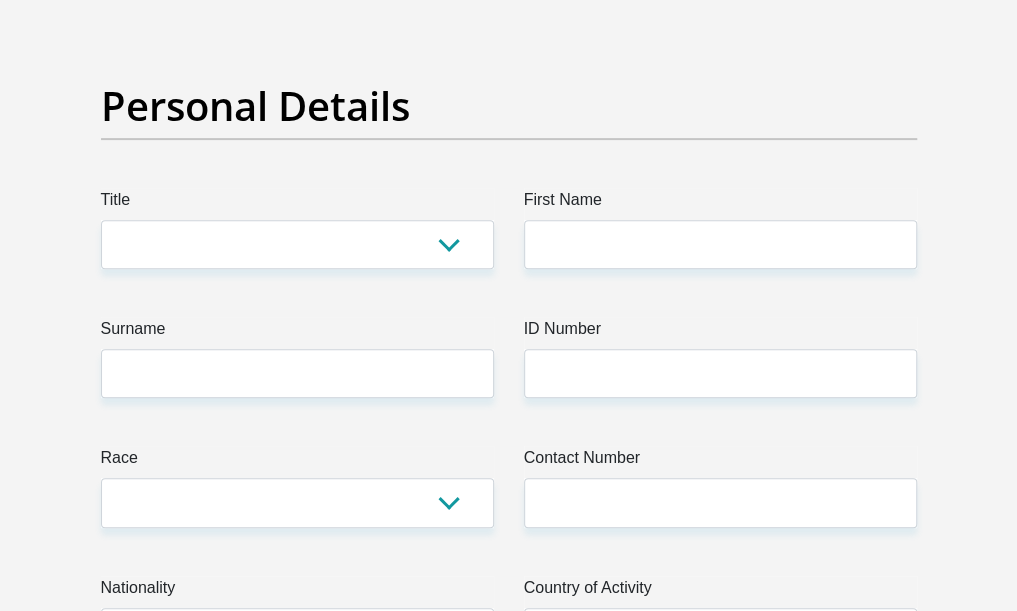 click on "Title" at bounding box center [297, 204] 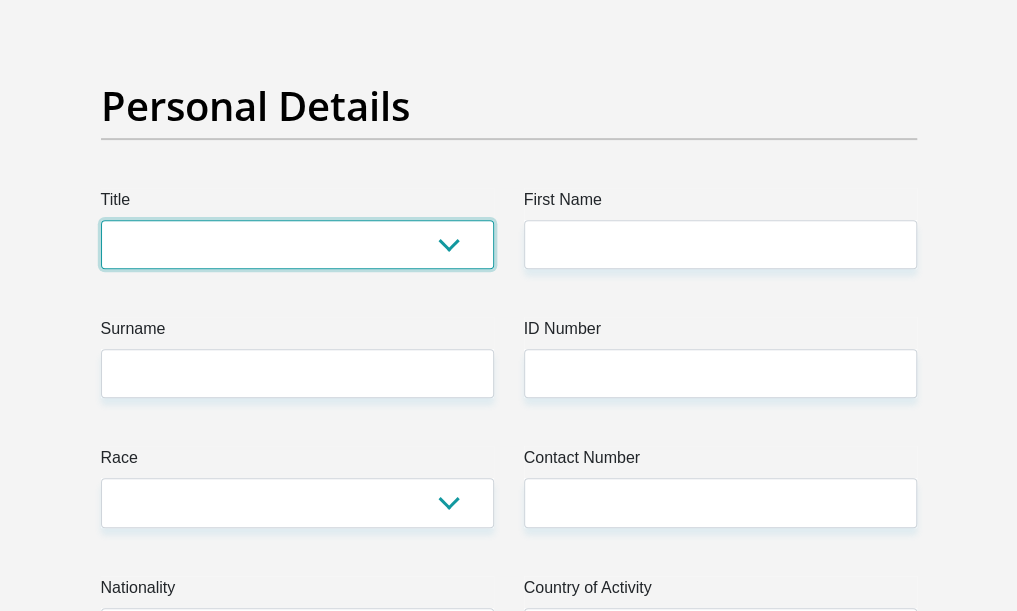 click on "Mr
Ms
Mrs
Dr
Other" at bounding box center (297, 244) 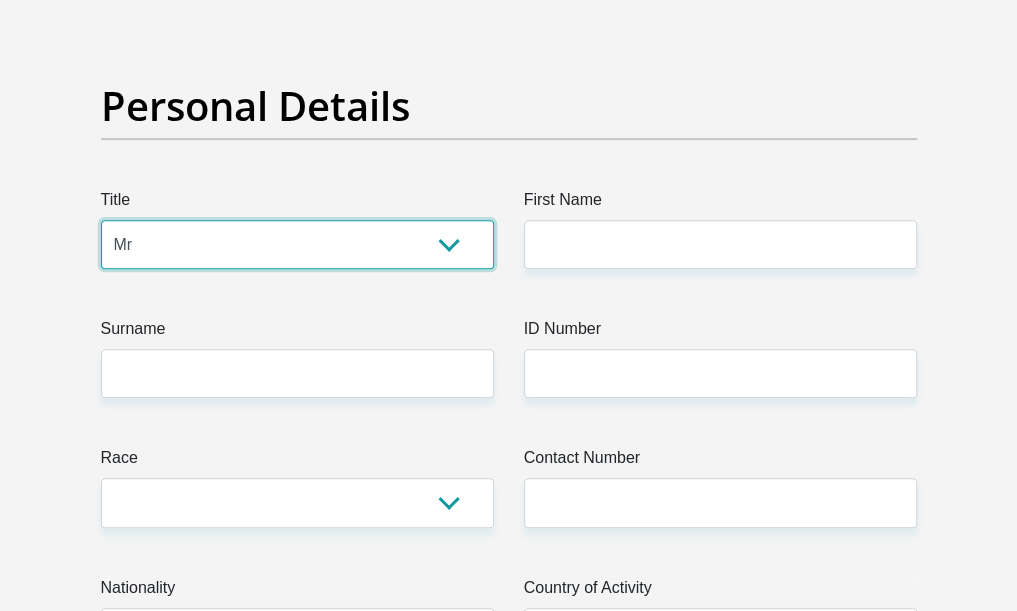 click on "Mr
Ms
Mrs
Dr
Other" at bounding box center (297, 244) 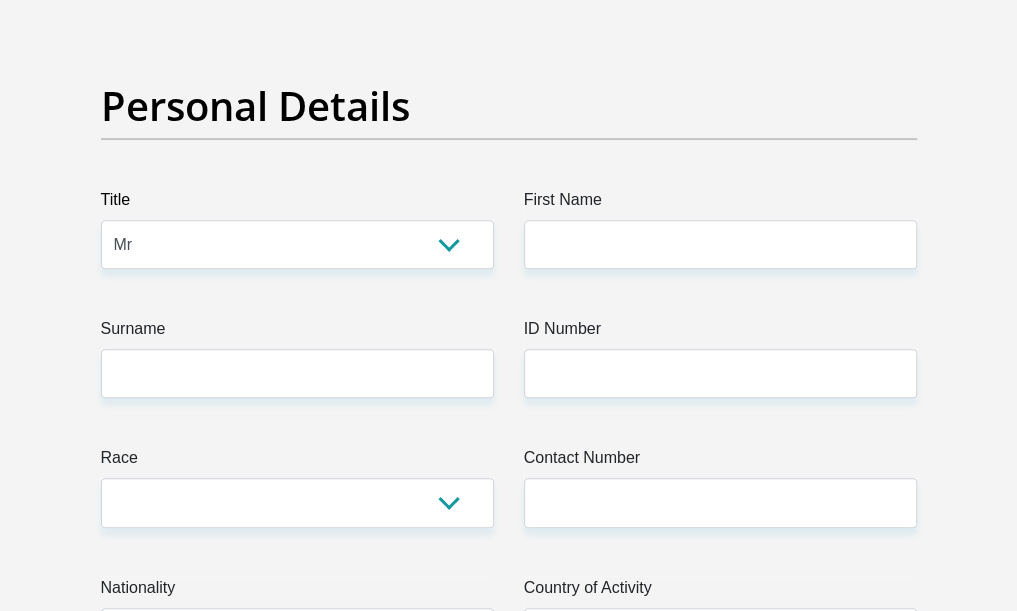 click on "First Name" at bounding box center (720, 204) 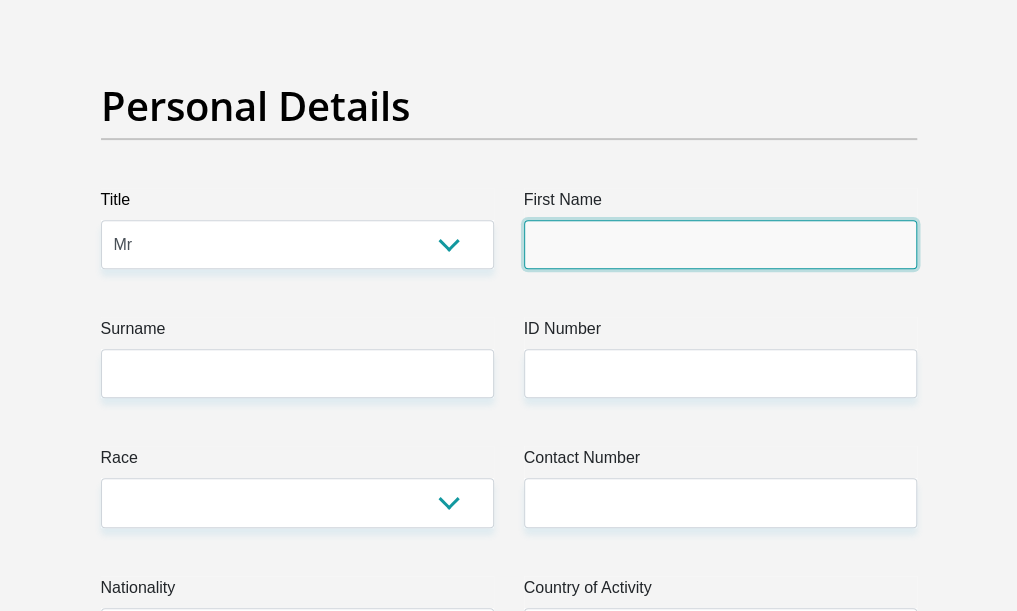 click on "First Name" at bounding box center (720, 244) 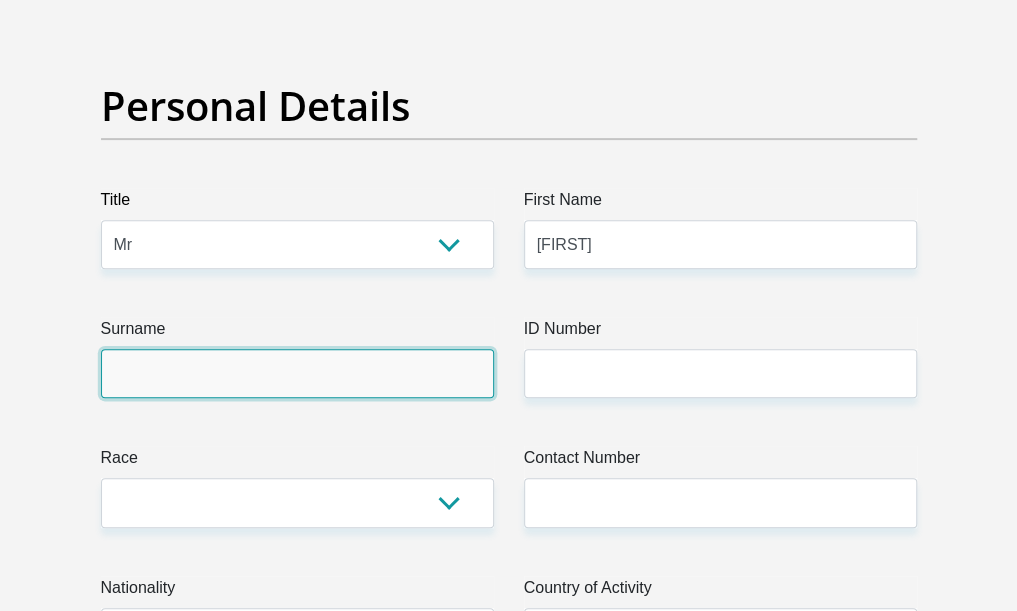 type on "Hinrichsen" 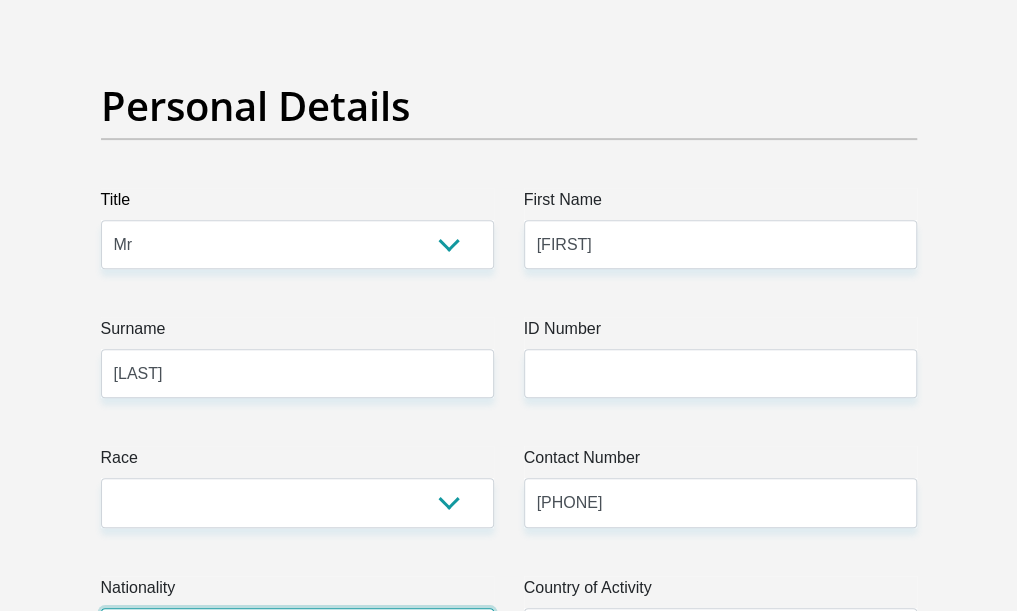 select on "ZAF" 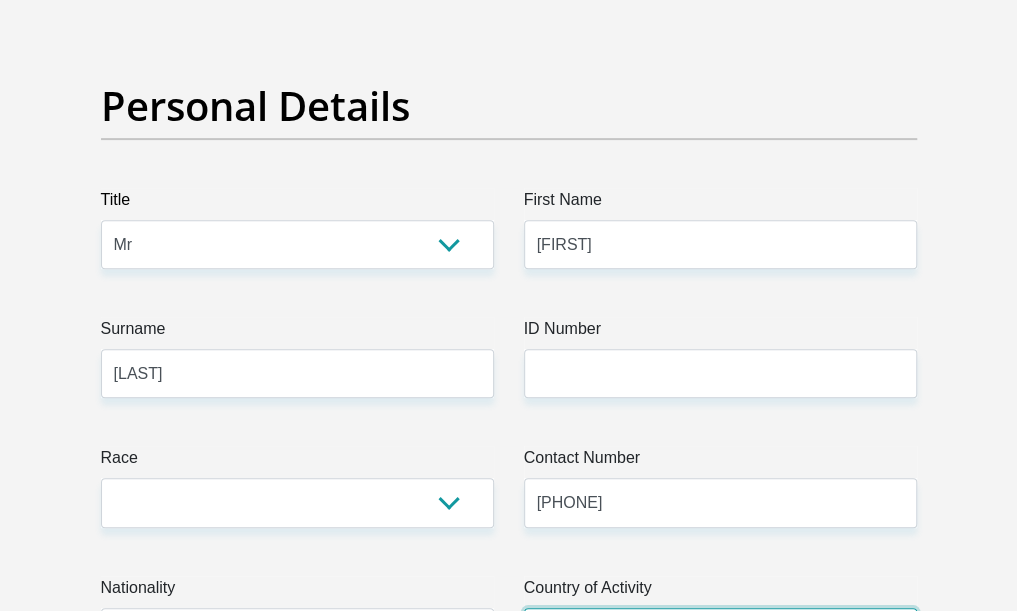 select on "ZAF" 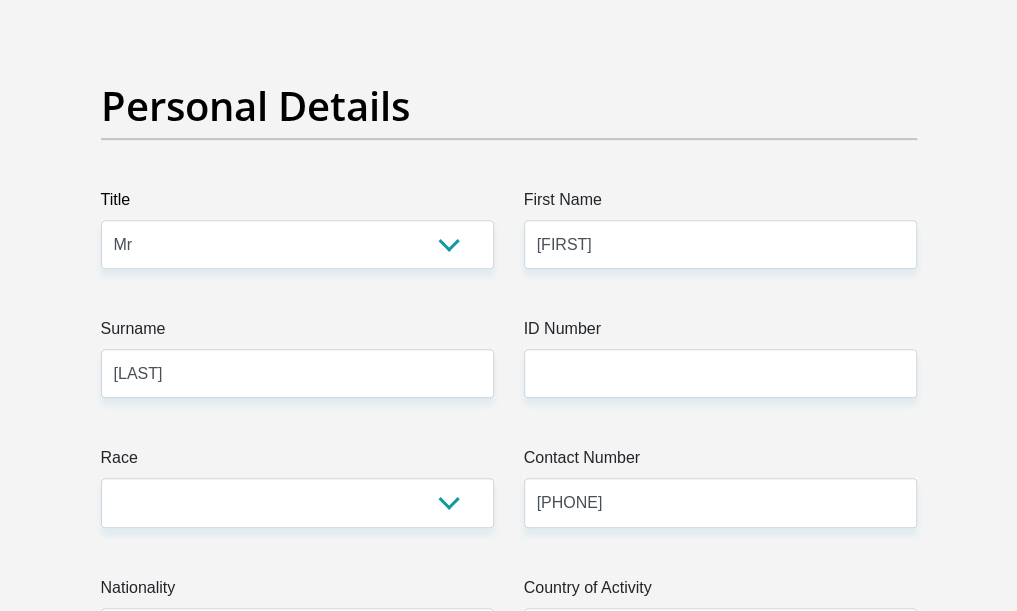 type on "26 Lang Straat" 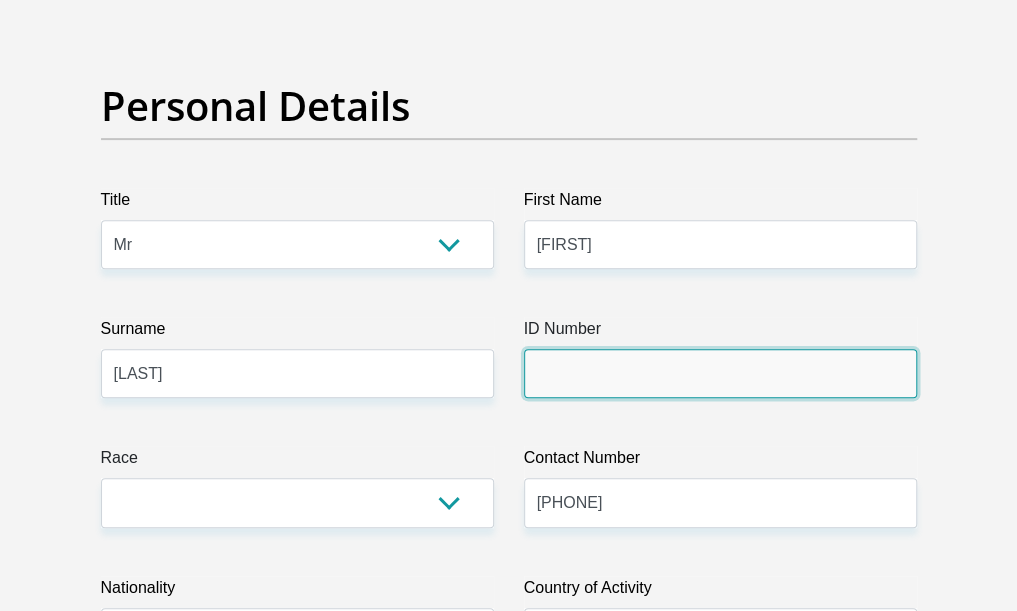 click on "ID Number" at bounding box center [720, 373] 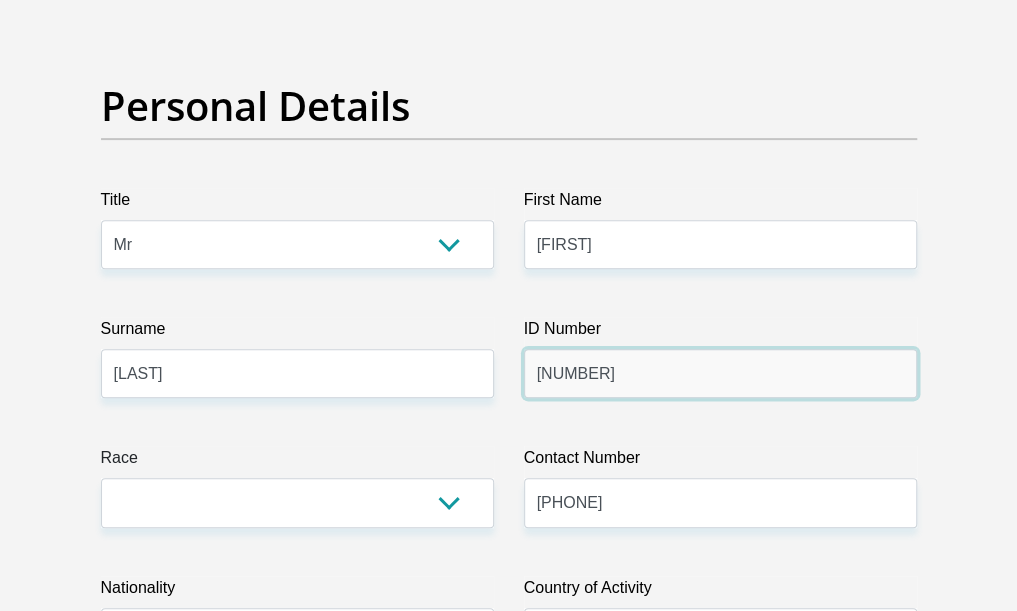 type on "9602145115089" 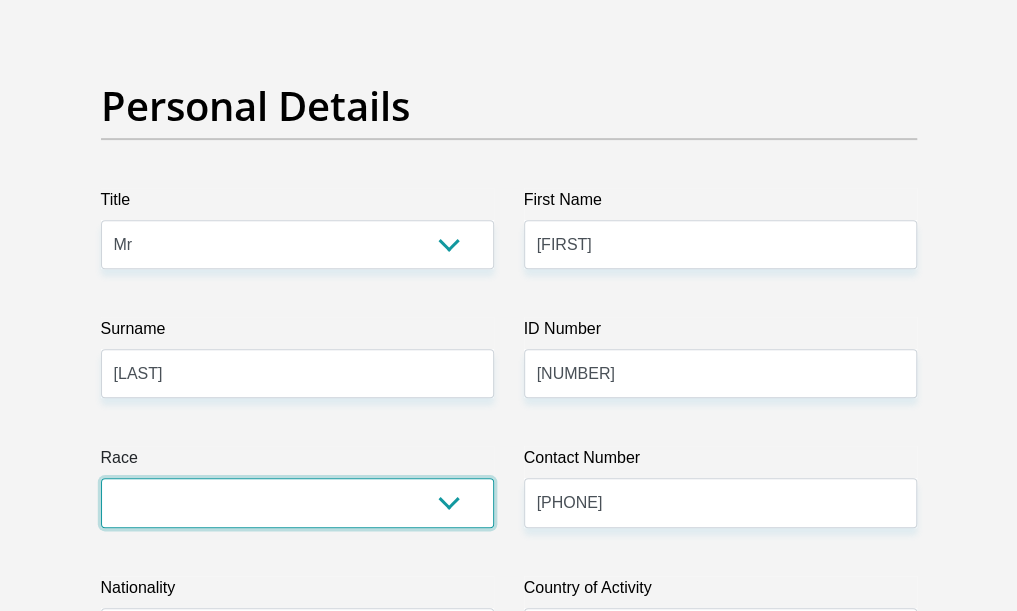 drag, startPoint x: 391, startPoint y: 502, endPoint x: 405, endPoint y: 521, distance: 23.600847 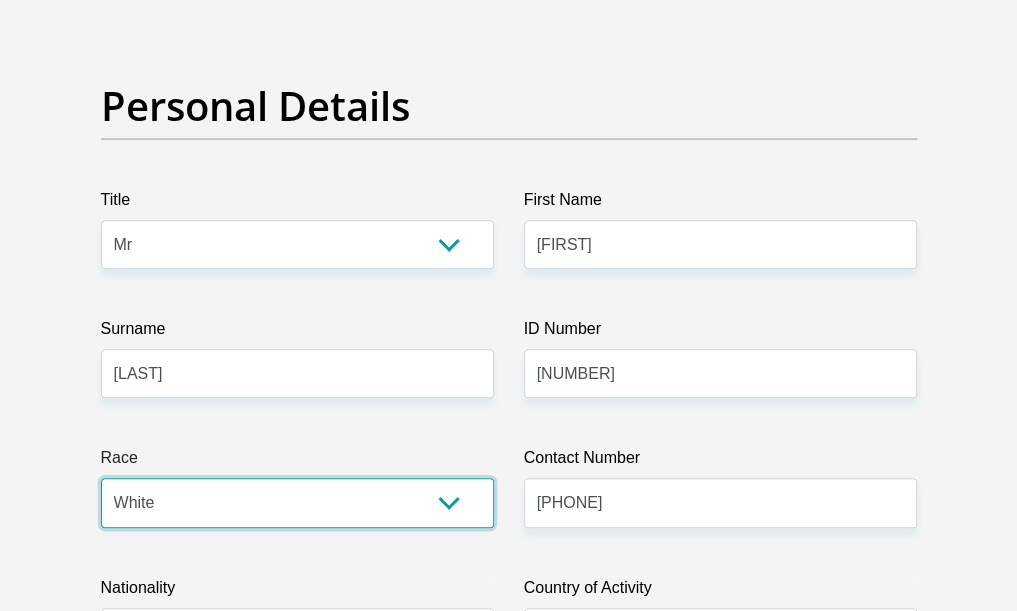 click on "Black
Coloured
Indian
White
Other" at bounding box center (297, 502) 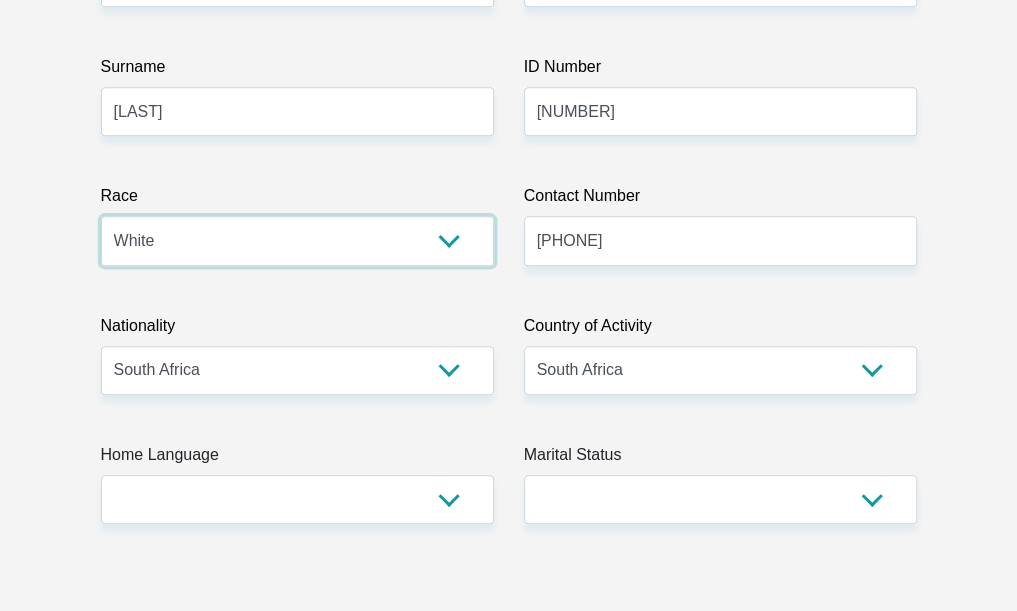 scroll, scrollTop: 600, scrollLeft: 0, axis: vertical 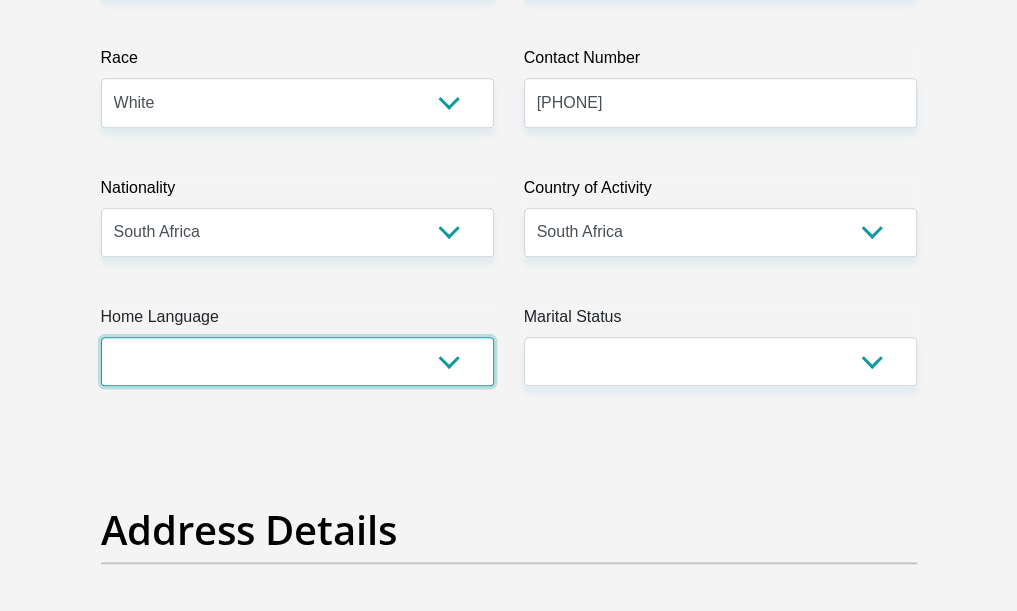 click on "Afrikaans
English
Sepedi
South Ndebele
Southern Sotho
Swati
Tsonga
Tswana
Venda
Xhosa
Zulu
Other" at bounding box center [297, 361] 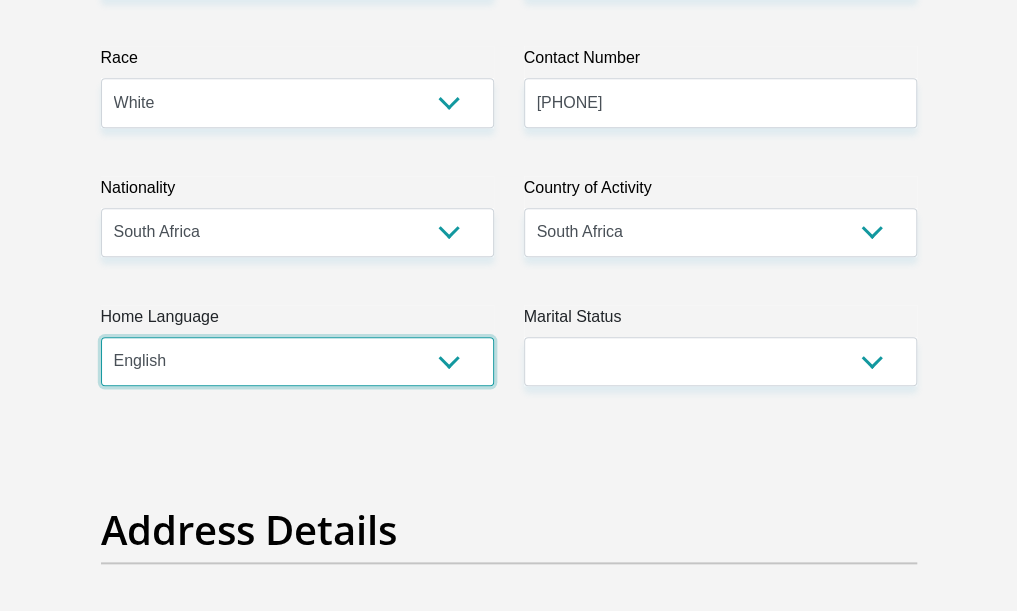 click on "Afrikaans
English
Sepedi
South Ndebele
Southern Sotho
Swati
Tsonga
Tswana
Venda
Xhosa
Zulu
Other" at bounding box center (297, 361) 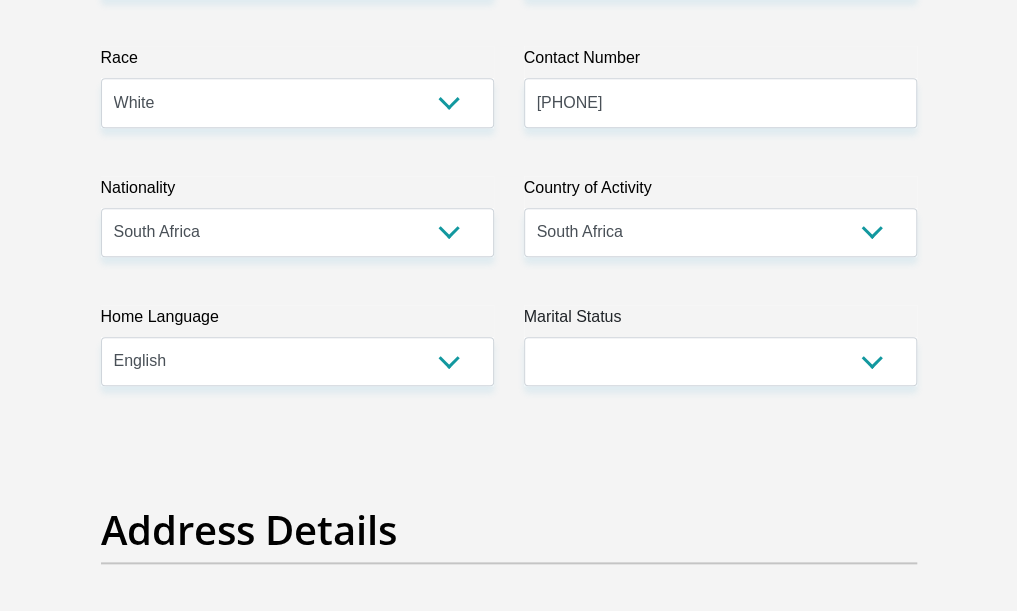 click on "Title
Mr
Ms
Mrs
Dr
Other
First Name
JeanPierre
Surname
Hinrichsen
ID Number
9602145115089
Please input valid ID number
Race
Black
Coloured
Indian
White
Other
Contact Number
0731092985
Please input valid contact number
Nationality
South Africa
Afghanistan
Aland Islands  Albania" at bounding box center (509, 3110) 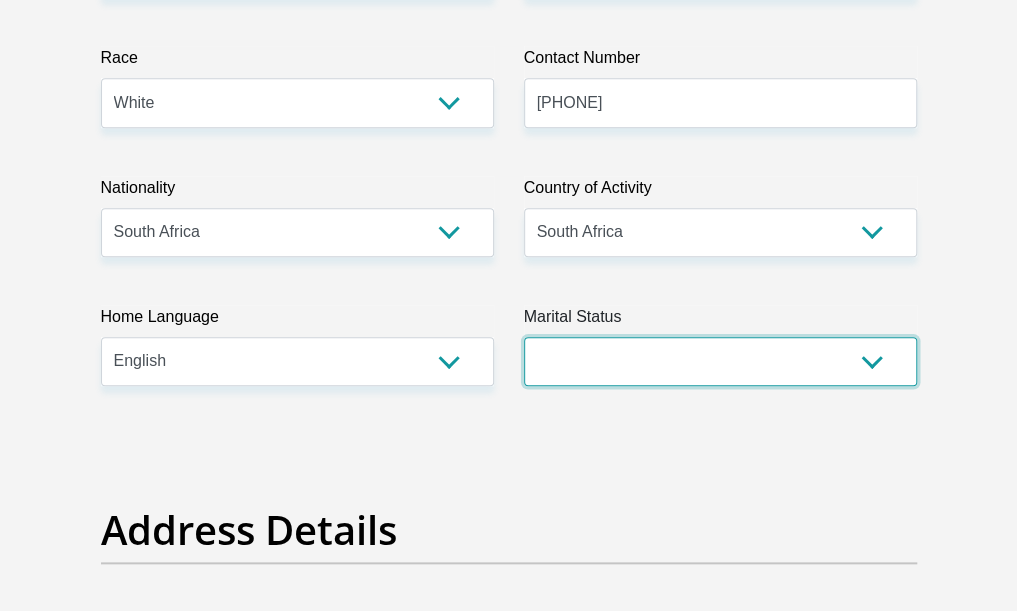 click on "Married ANC
Single
Divorced
Widowed
Married COP or Customary Law" at bounding box center (720, 361) 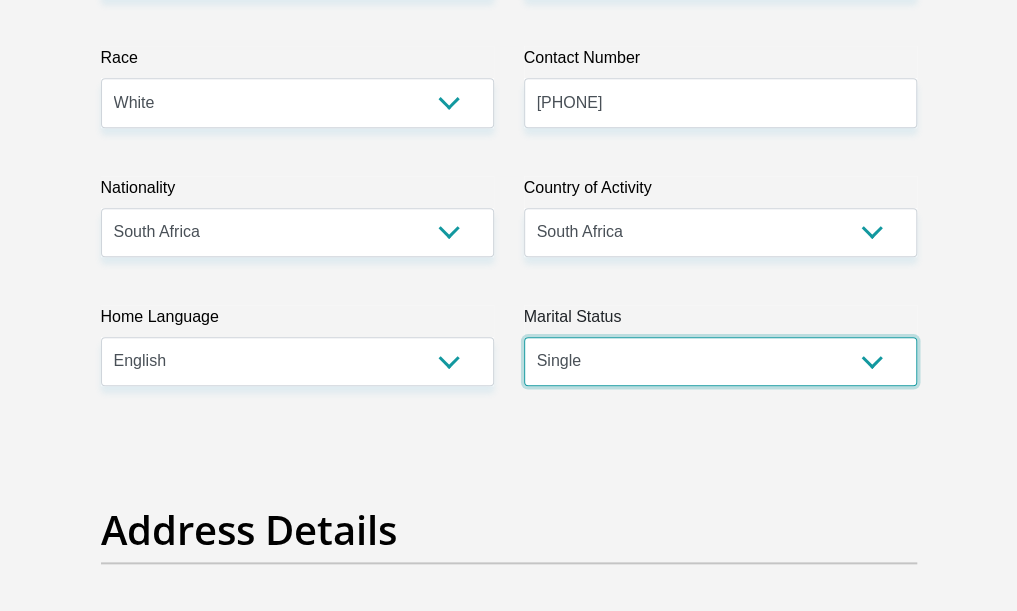 click on "Married ANC
Single
Divorced
Widowed
Married COP or Customary Law" at bounding box center [720, 361] 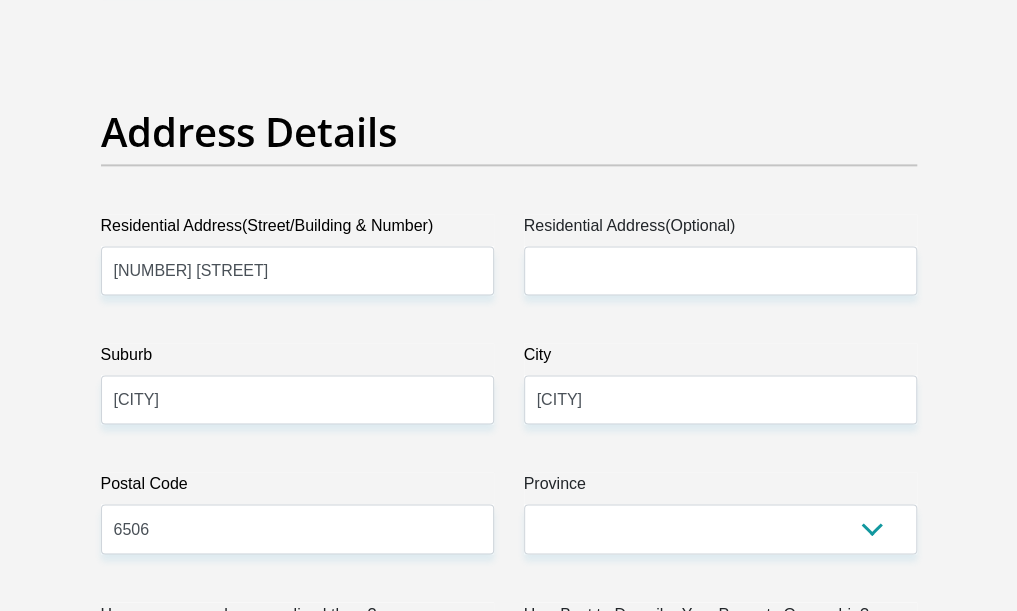 scroll, scrollTop: 1000, scrollLeft: 0, axis: vertical 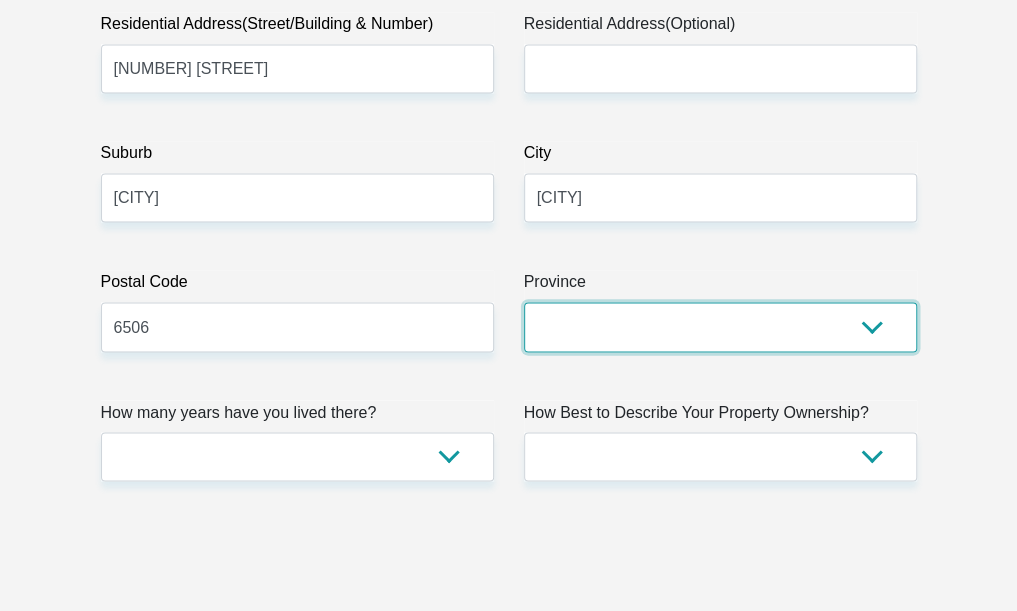 click on "Eastern Cape
Free State
Gauteng
KwaZulu-Natal
Limpopo
Mpumalanga
Northern Cape
North West
Western Cape" at bounding box center [720, 326] 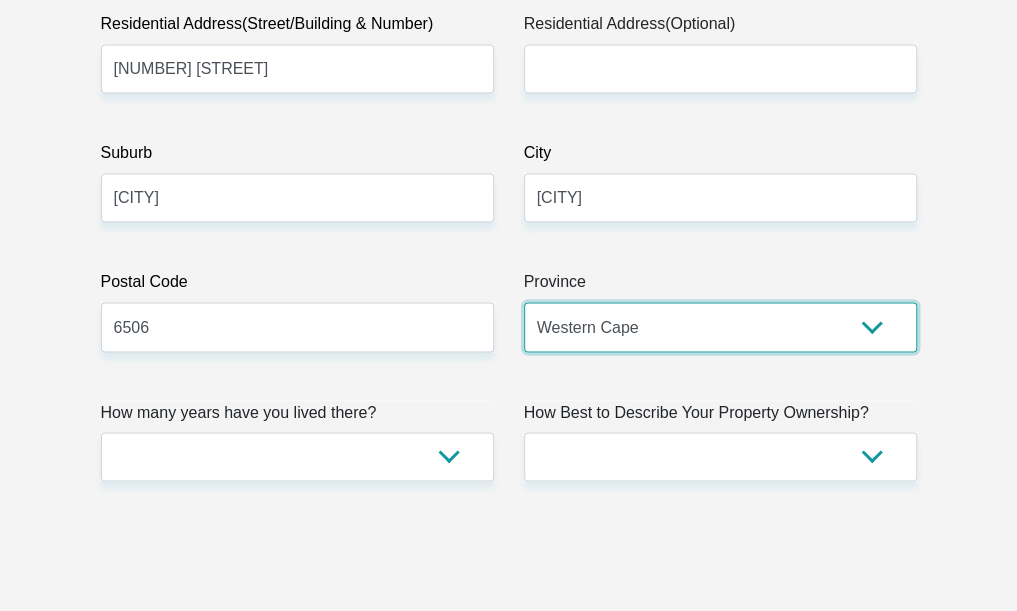 click on "Eastern Cape
Free State
Gauteng
KwaZulu-Natal
Limpopo
Mpumalanga
Northern Cape
North West
Western Cape" at bounding box center (720, 326) 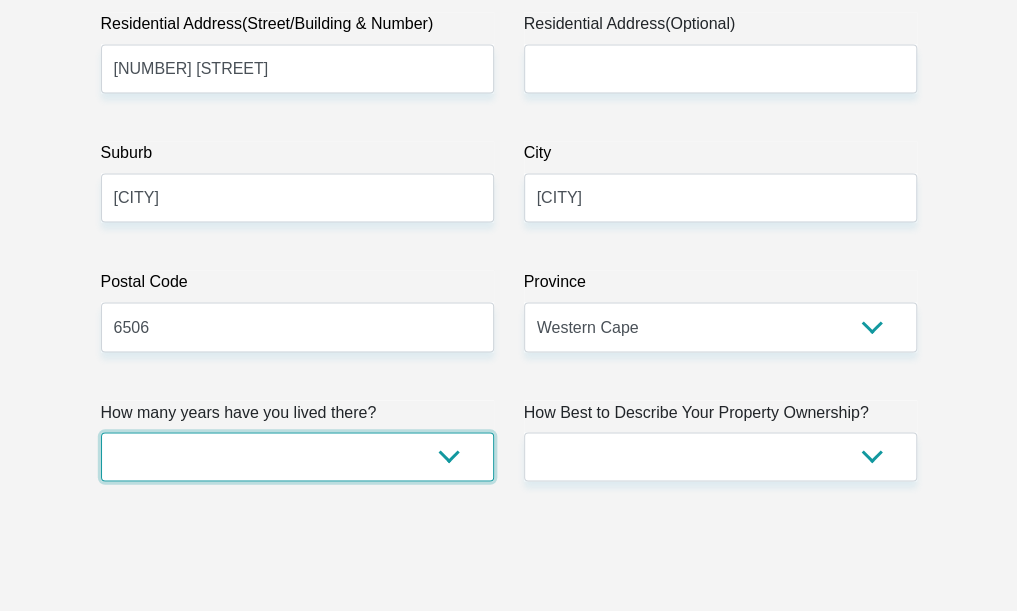 click on "less than 1 year
1-3 years
3-5 years
5+ years" at bounding box center [297, 456] 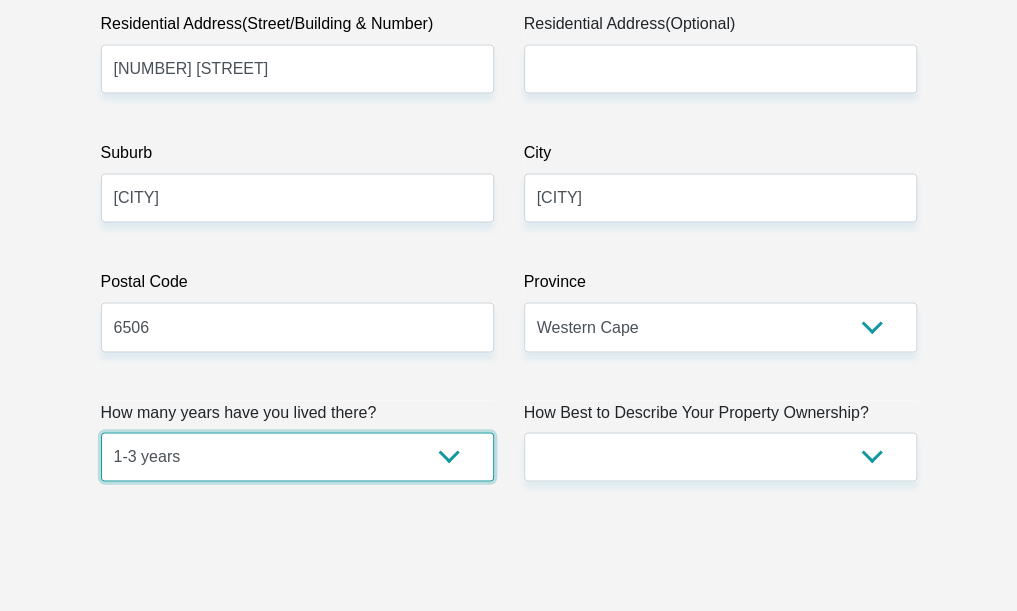 click on "less than 1 year
1-3 years
3-5 years
5+ years" at bounding box center (297, 456) 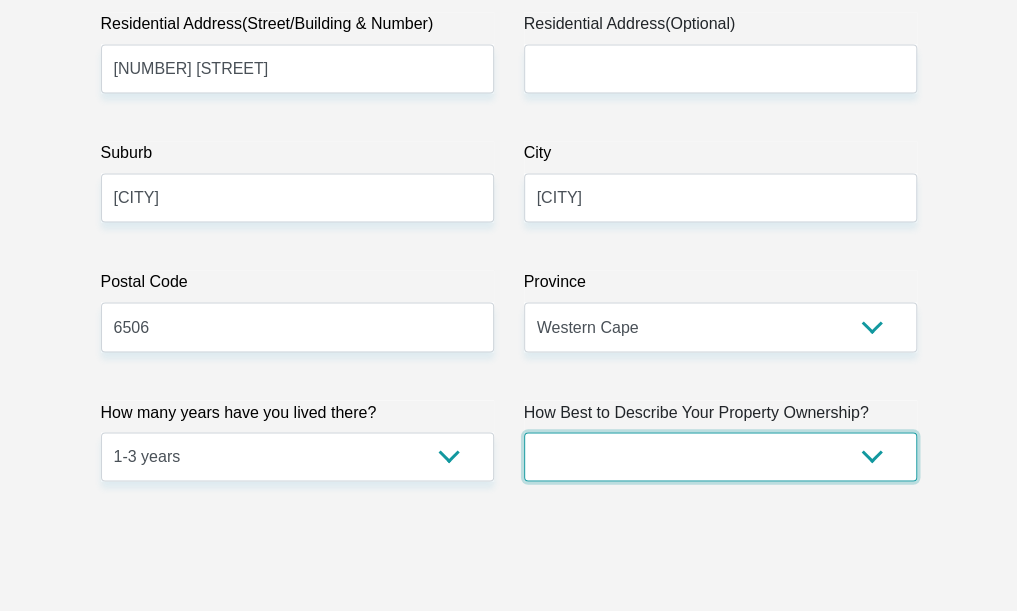 click on "Owned
Rented
Family Owned
Company Dwelling" at bounding box center [720, 456] 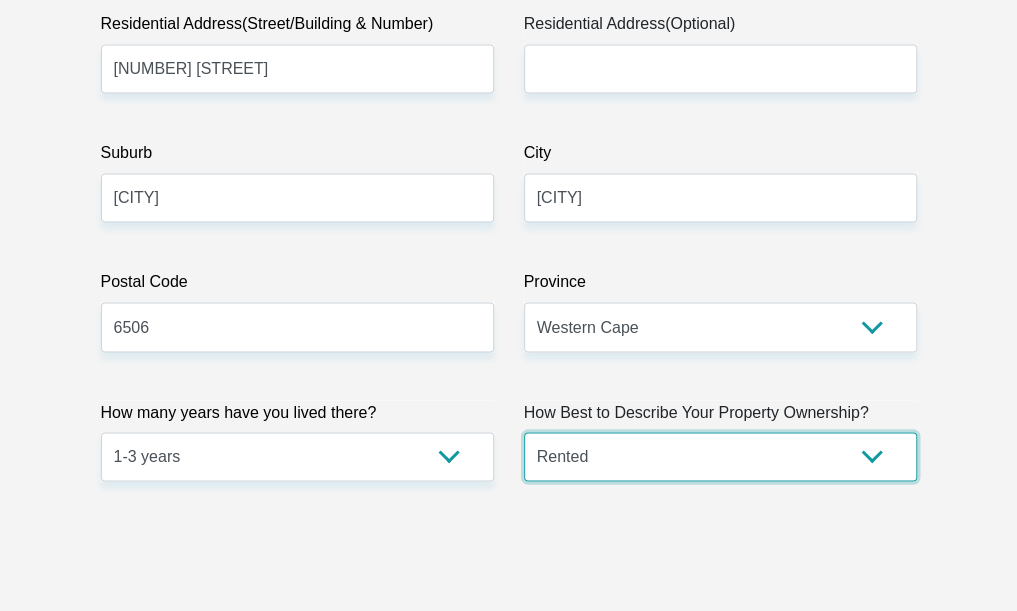 click on "Owned
Rented
Family Owned
Company Dwelling" at bounding box center [720, 456] 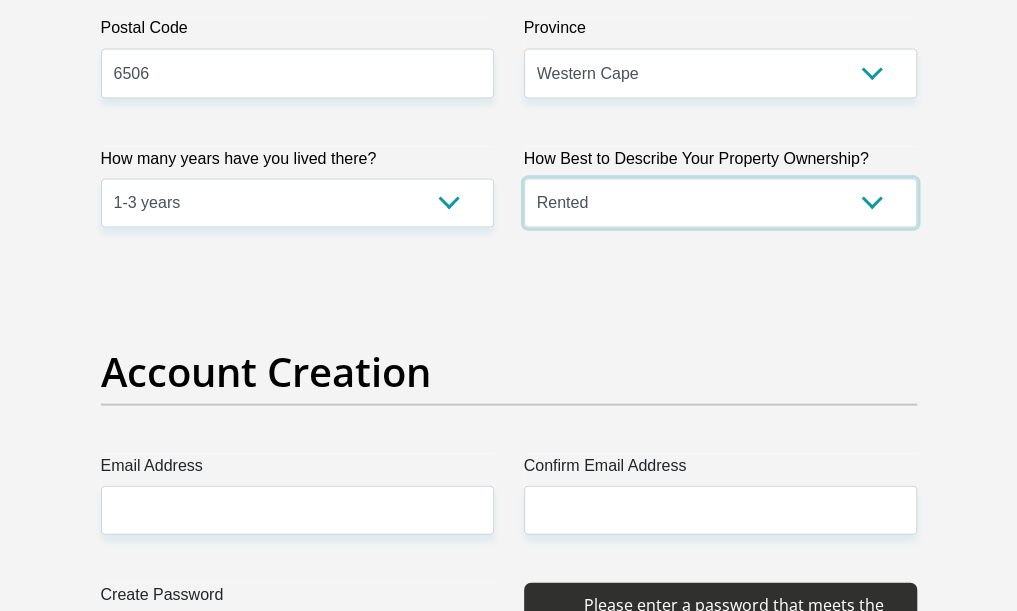 scroll, scrollTop: 1500, scrollLeft: 0, axis: vertical 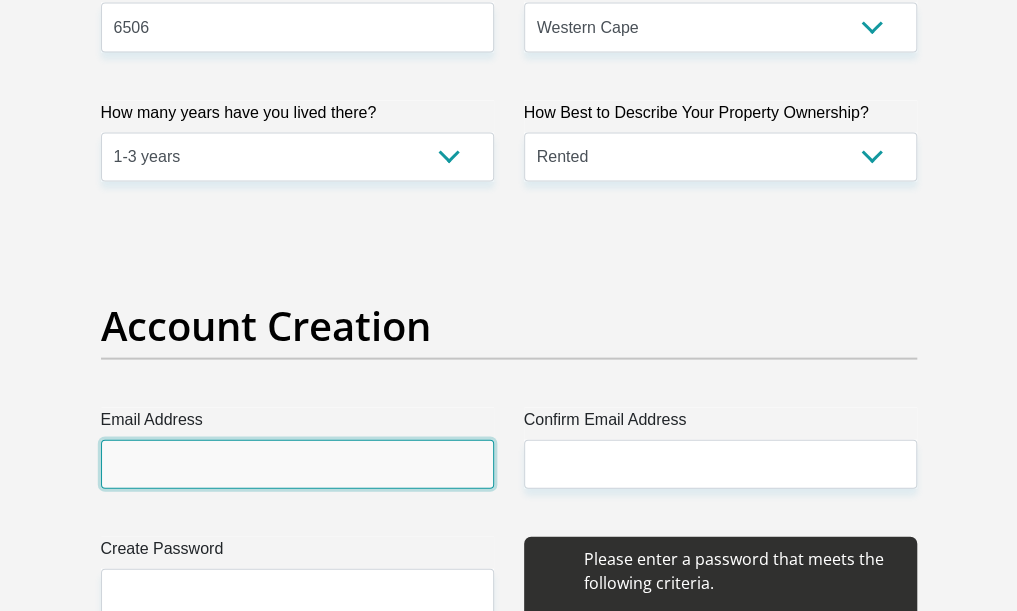 click on "Email Address" at bounding box center (297, 463) 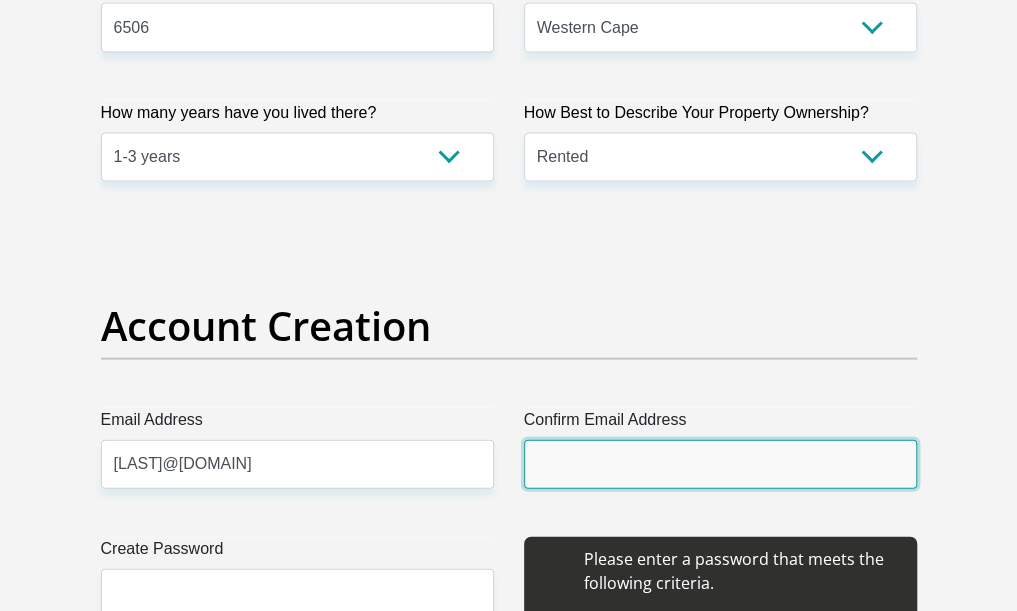 type on "hinrichsenjp@gmail.com" 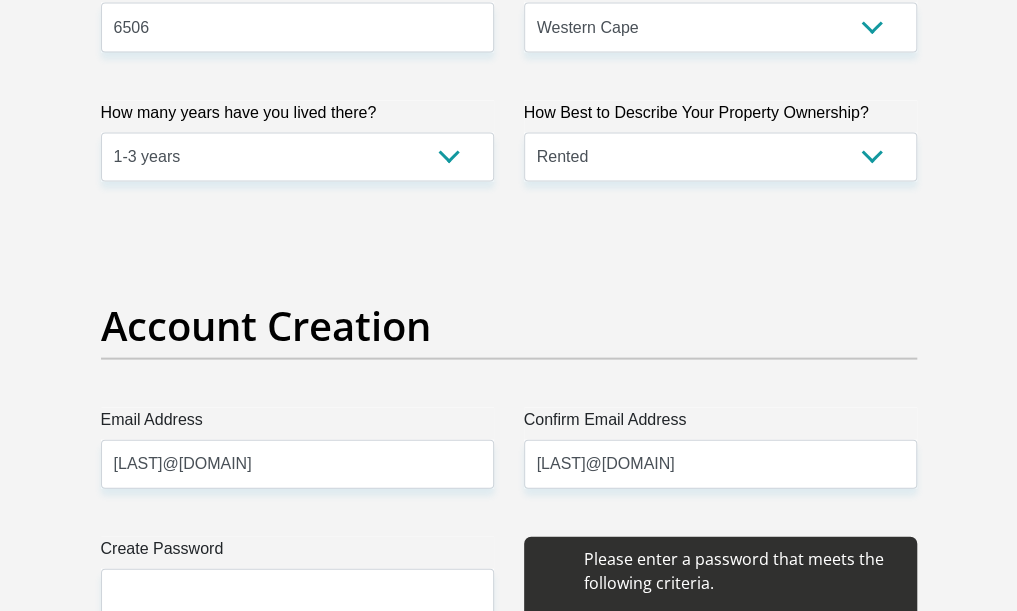 type 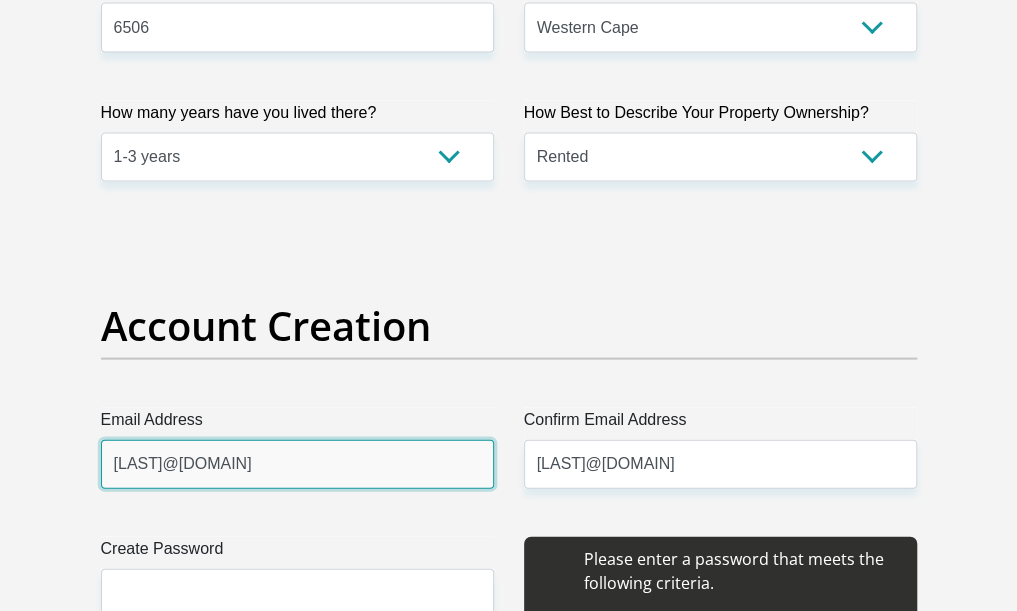 type 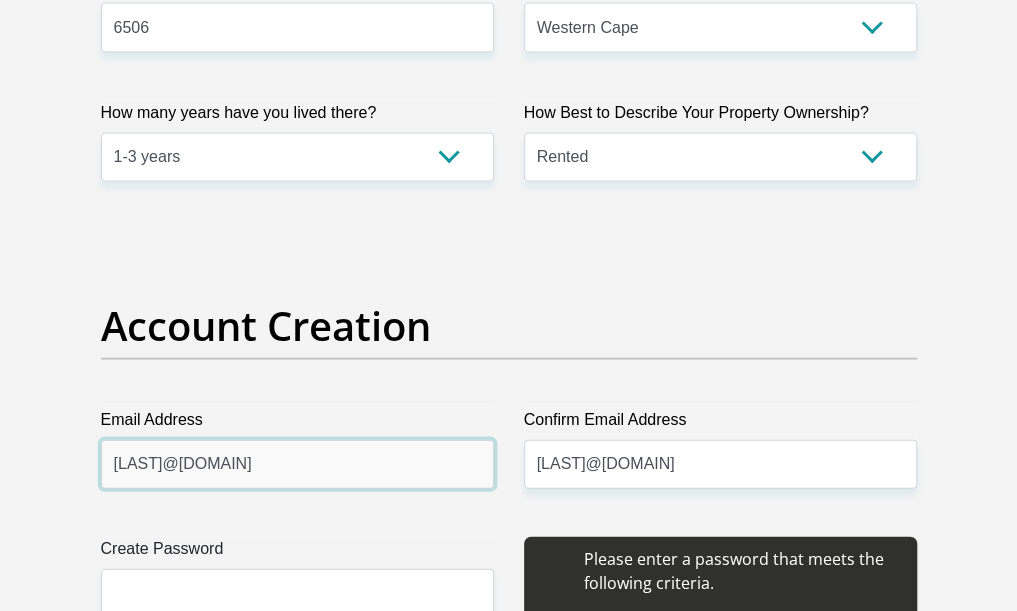 scroll, scrollTop: 1700, scrollLeft: 0, axis: vertical 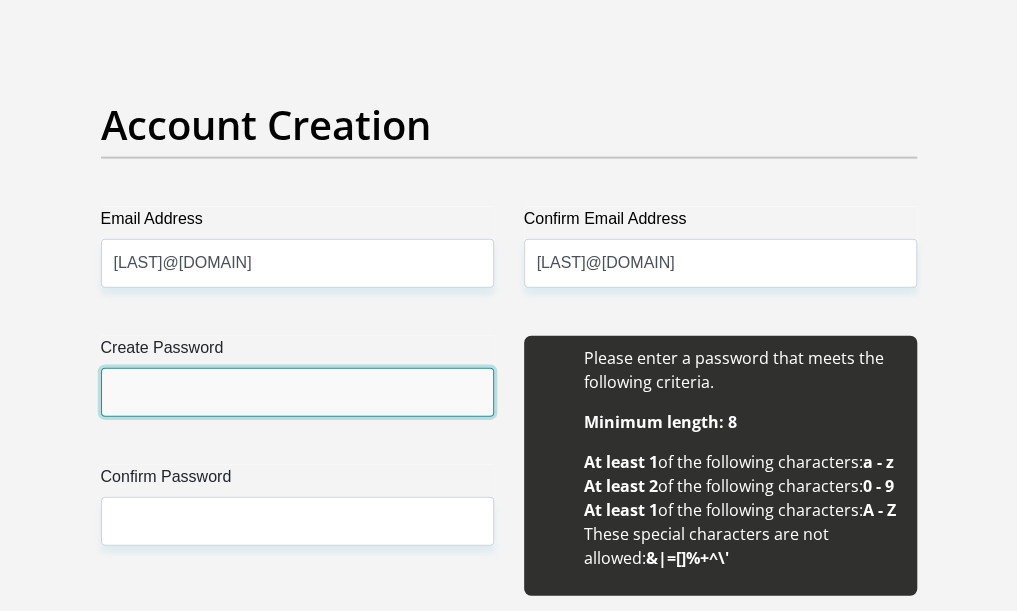 click on "Create Password" at bounding box center [297, 392] 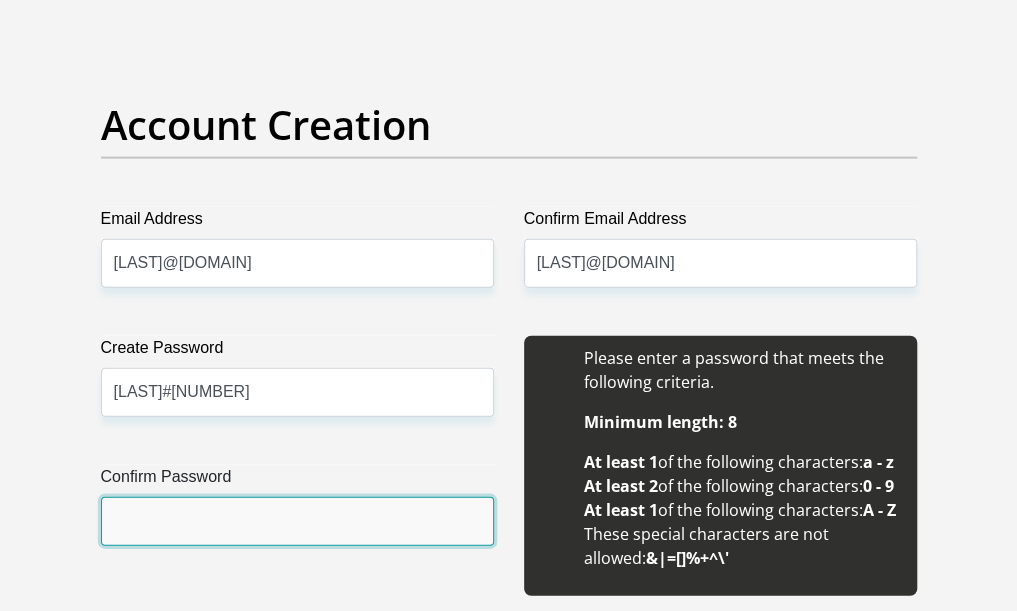 click on "Confirm Password" at bounding box center [297, 521] 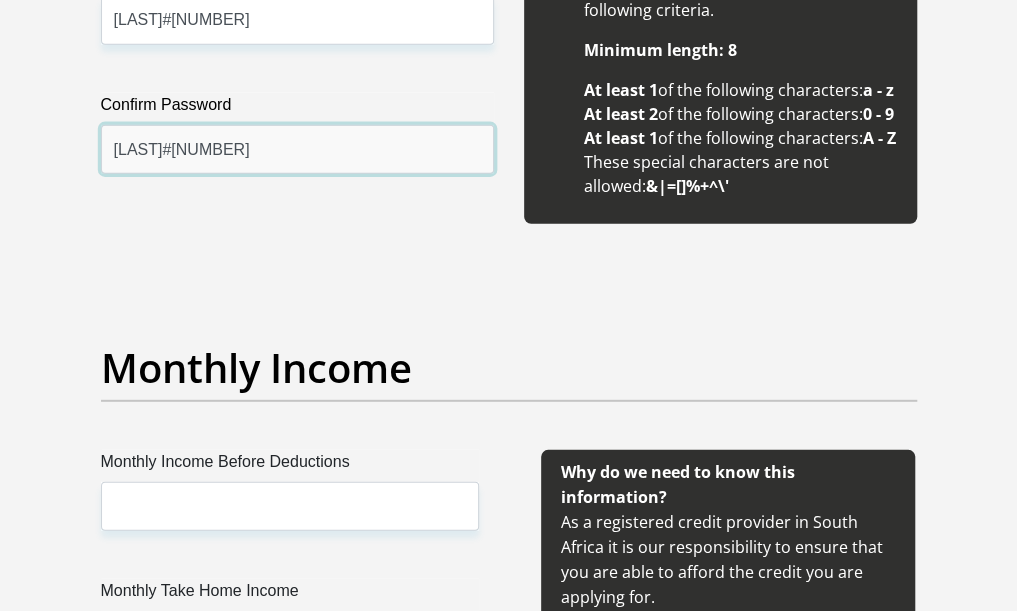 scroll, scrollTop: 2200, scrollLeft: 0, axis: vertical 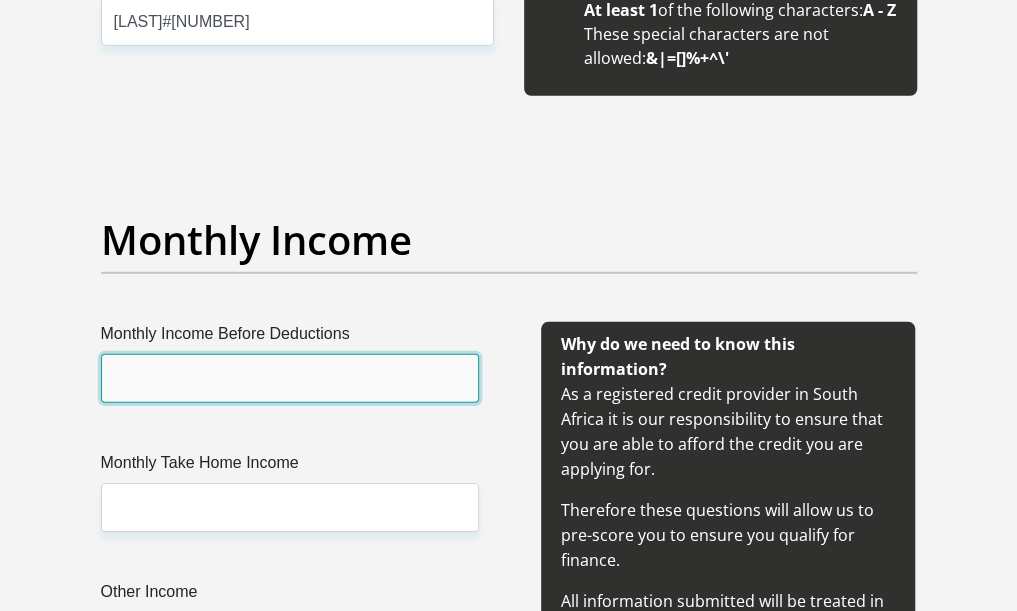 click on "Monthly Income Before Deductions" at bounding box center [290, 378] 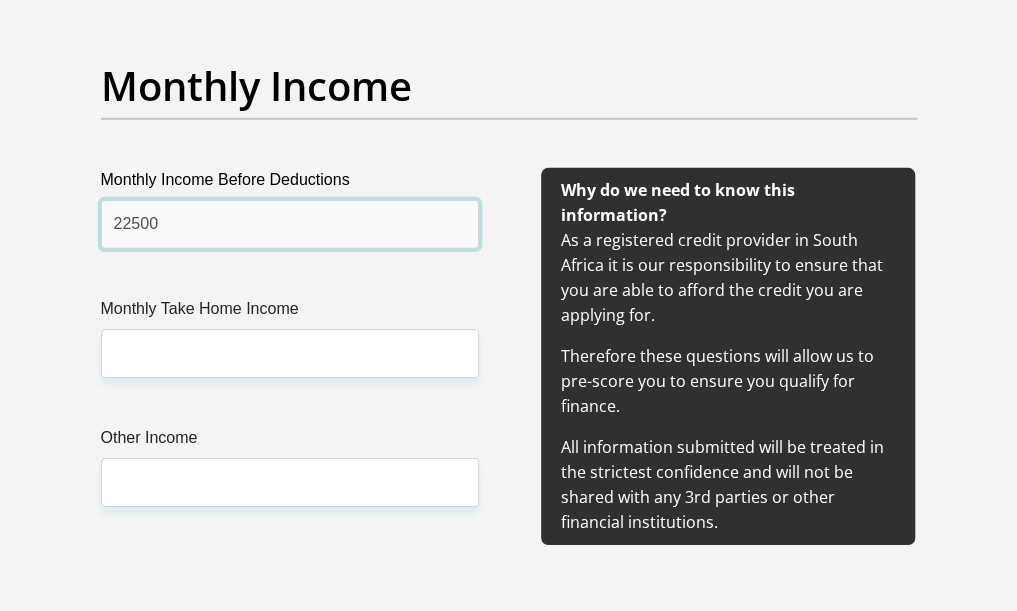 scroll, scrollTop: 2500, scrollLeft: 0, axis: vertical 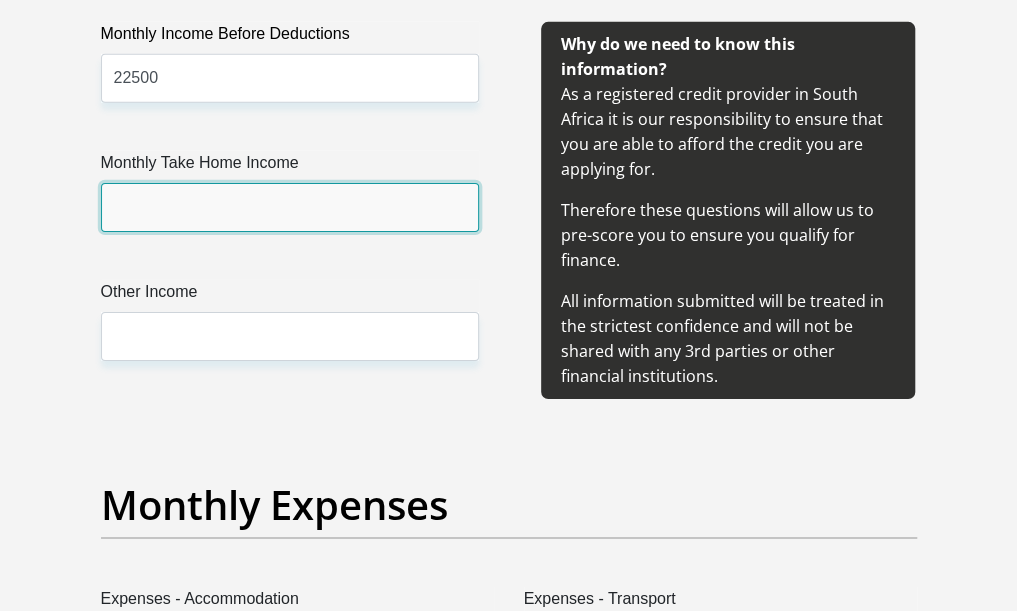 drag, startPoint x: 341, startPoint y: 273, endPoint x: 384, endPoint y: 266, distance: 43.56604 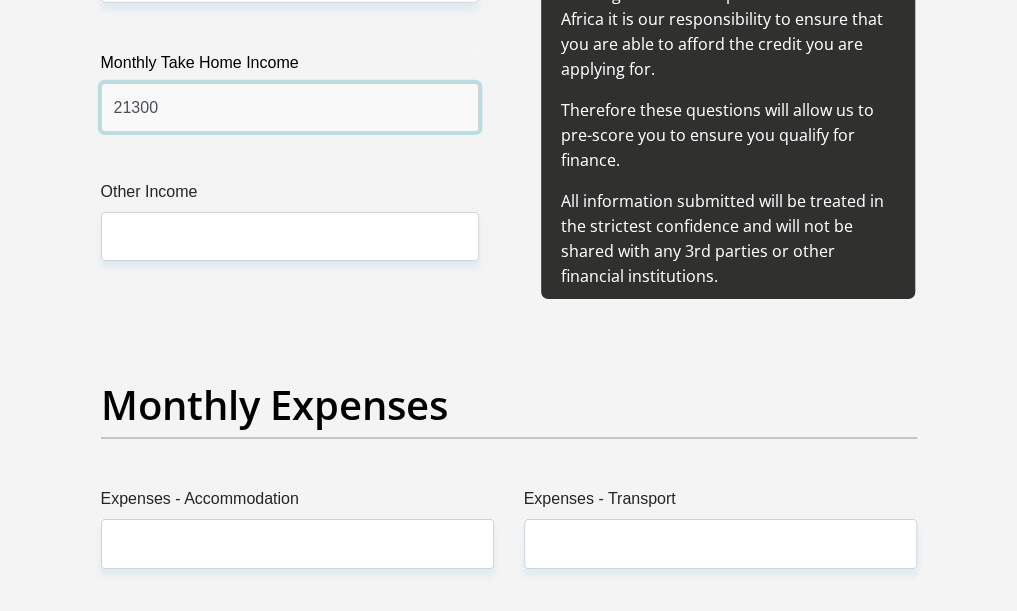 scroll, scrollTop: 2700, scrollLeft: 0, axis: vertical 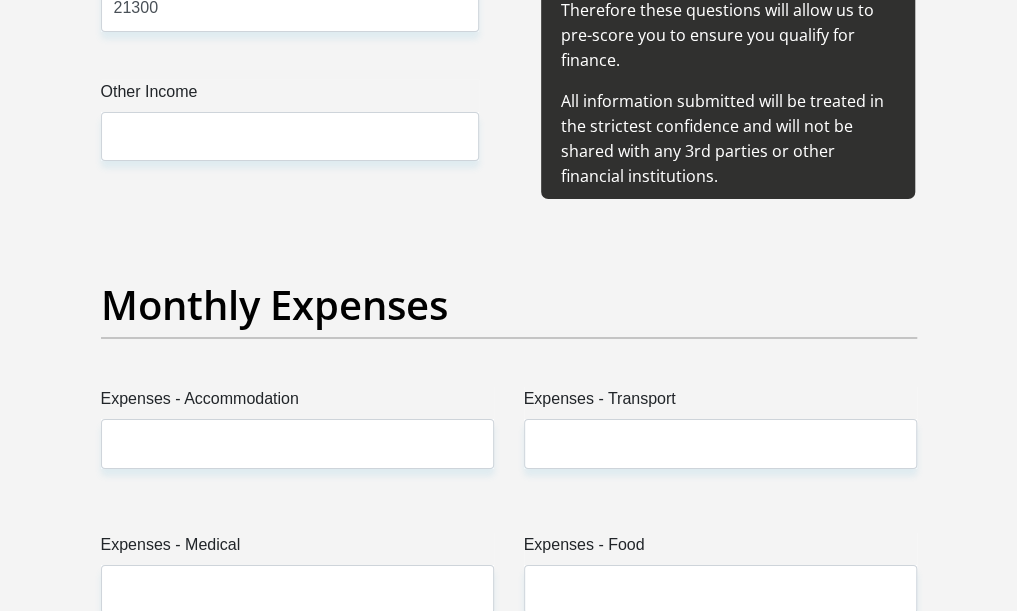 click on "Monthly Income Before Deductions
22500
Monthly Take Home Income
21300
Other Income" at bounding box center (290, 16) 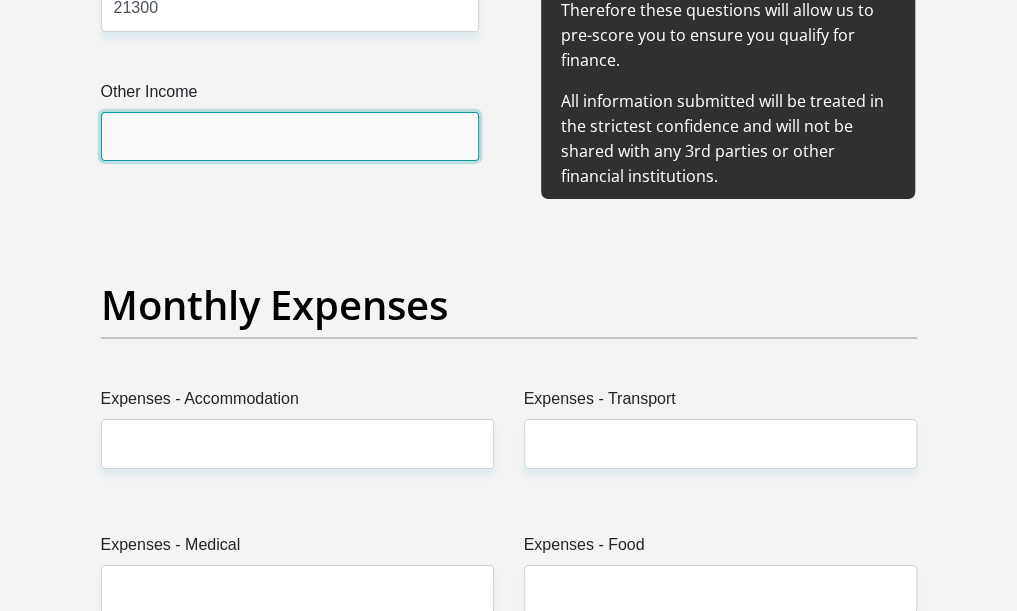 click on "Other Income" at bounding box center (290, 136) 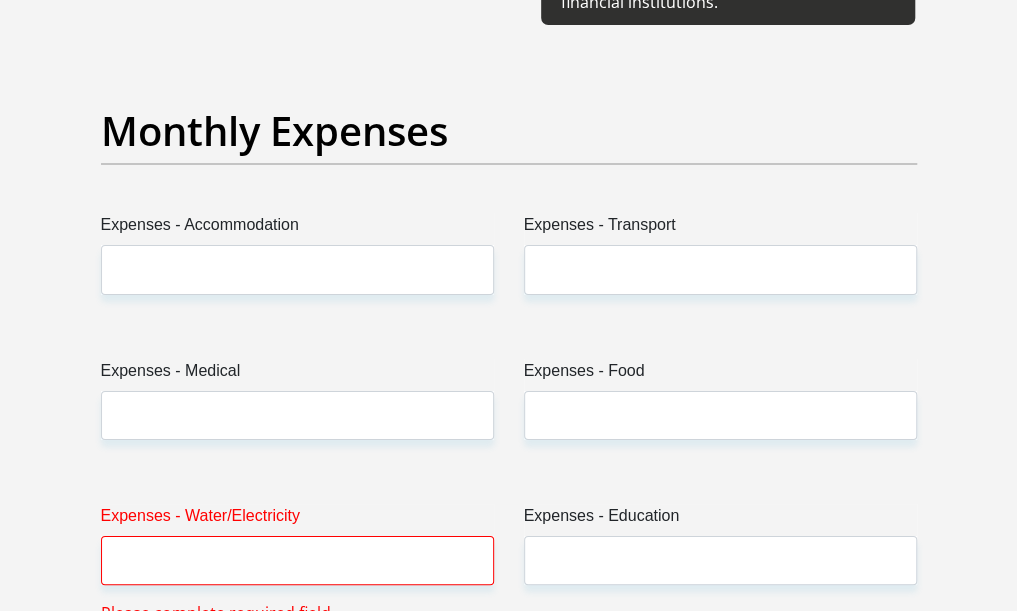 scroll, scrollTop: 3000, scrollLeft: 0, axis: vertical 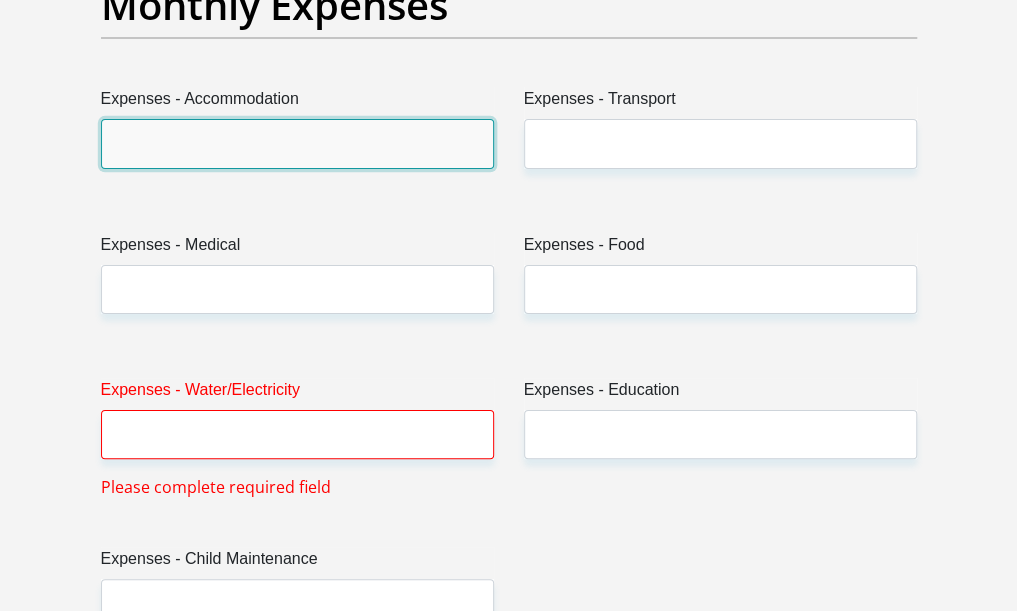 click on "Expenses - Accommodation" at bounding box center (297, 143) 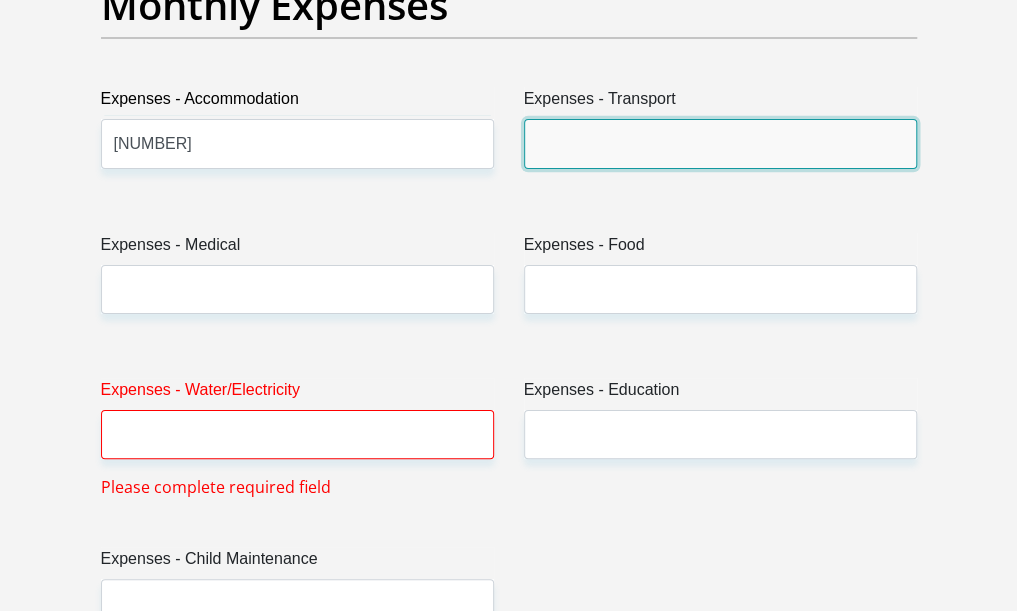 click on "Expenses - Transport" at bounding box center (720, 143) 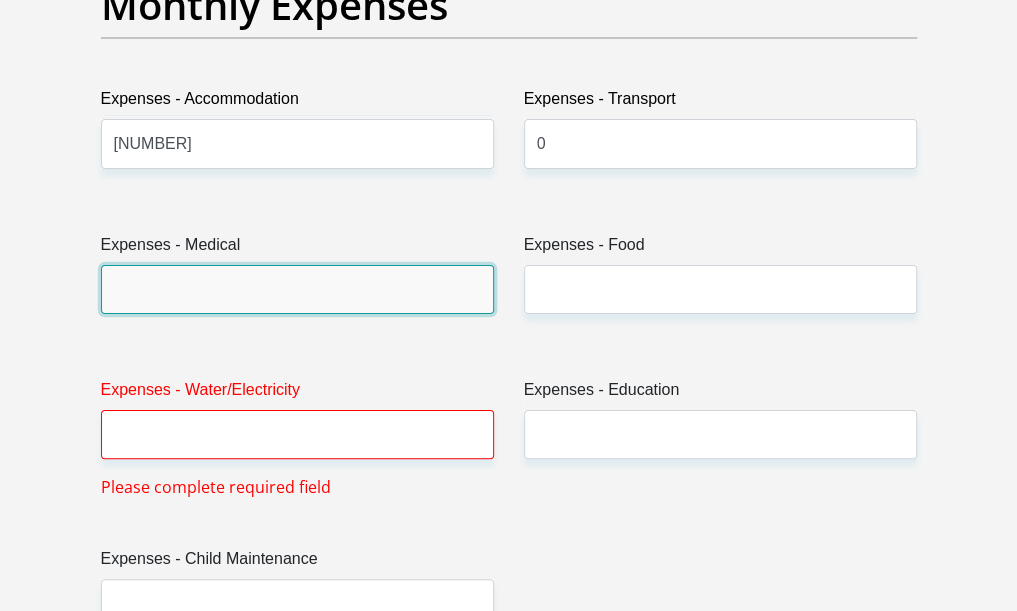 click on "Expenses - Medical" at bounding box center [297, 289] 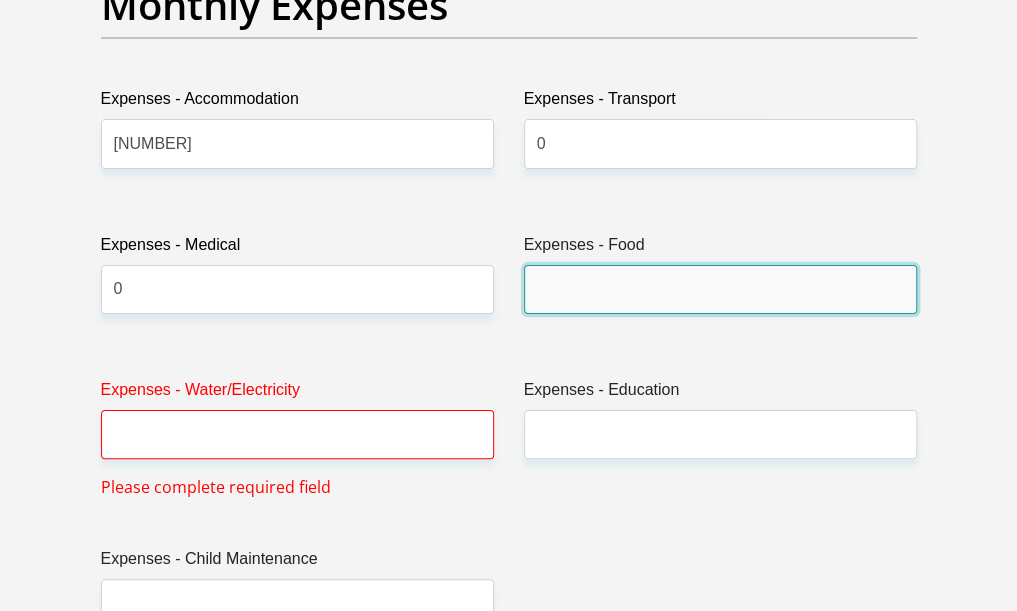 click on "Expenses - Food" at bounding box center [720, 289] 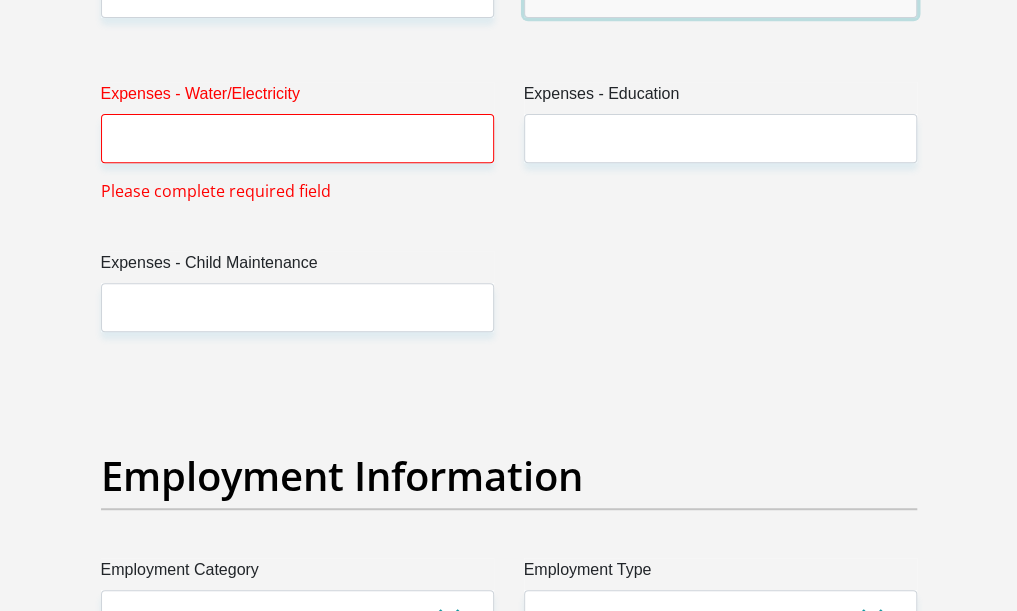 scroll, scrollTop: 3200, scrollLeft: 0, axis: vertical 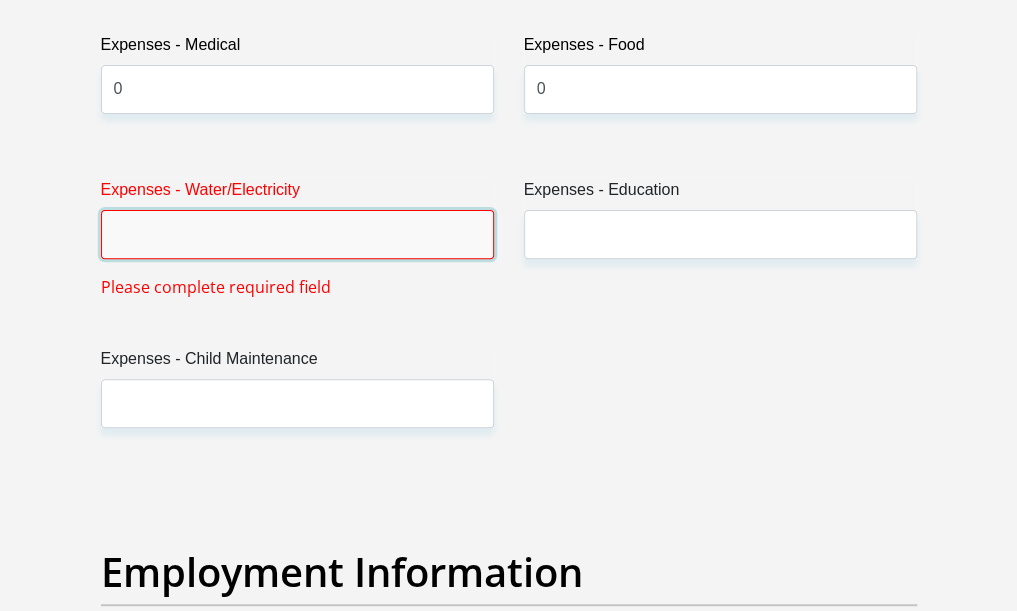 click on "Expenses - Water/Electricity" at bounding box center (297, 234) 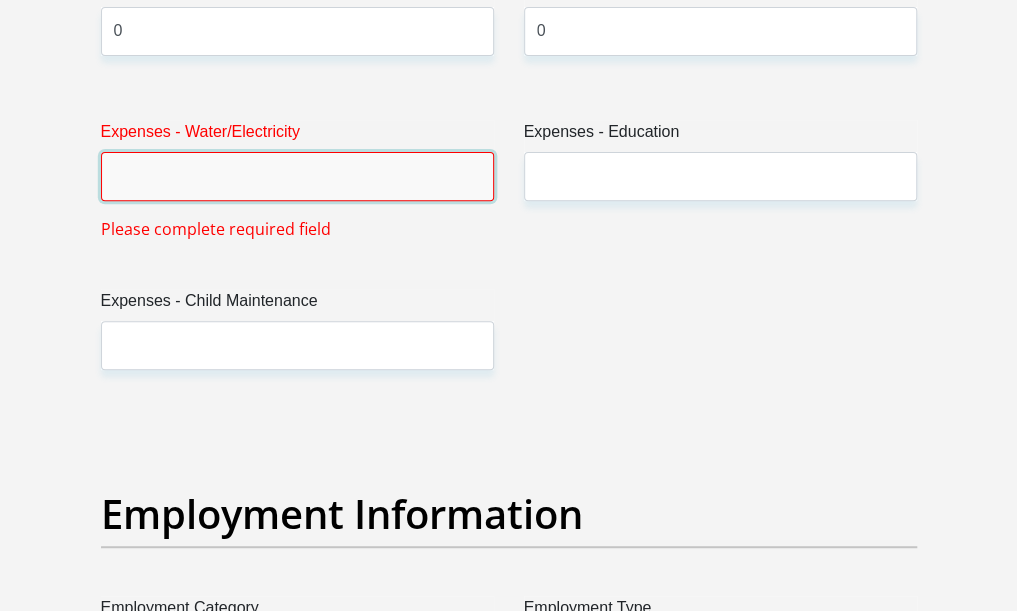 scroll, scrollTop: 3300, scrollLeft: 0, axis: vertical 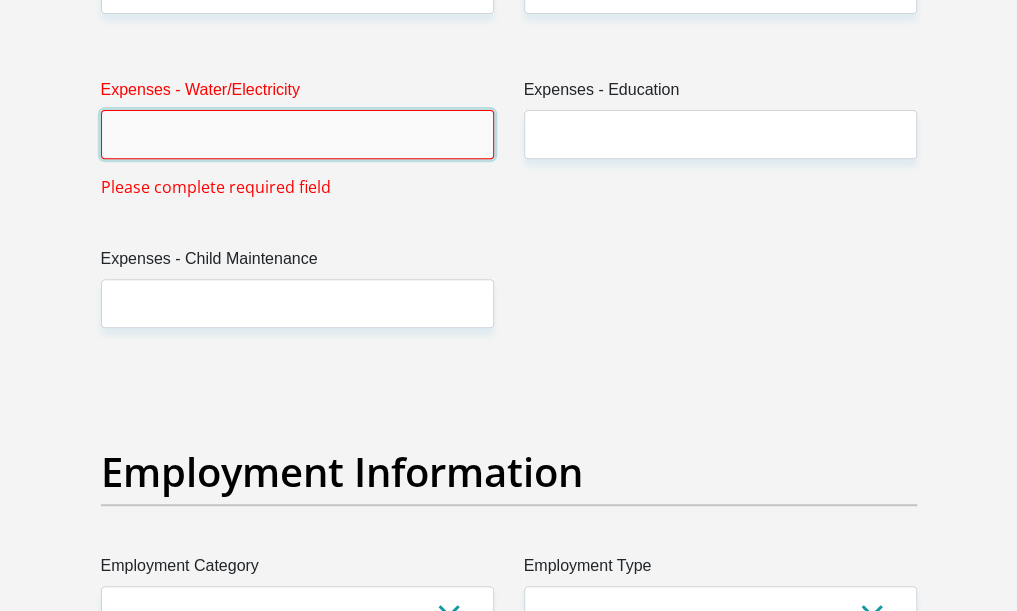 click on "Expenses - Water/Electricity" at bounding box center [297, 134] 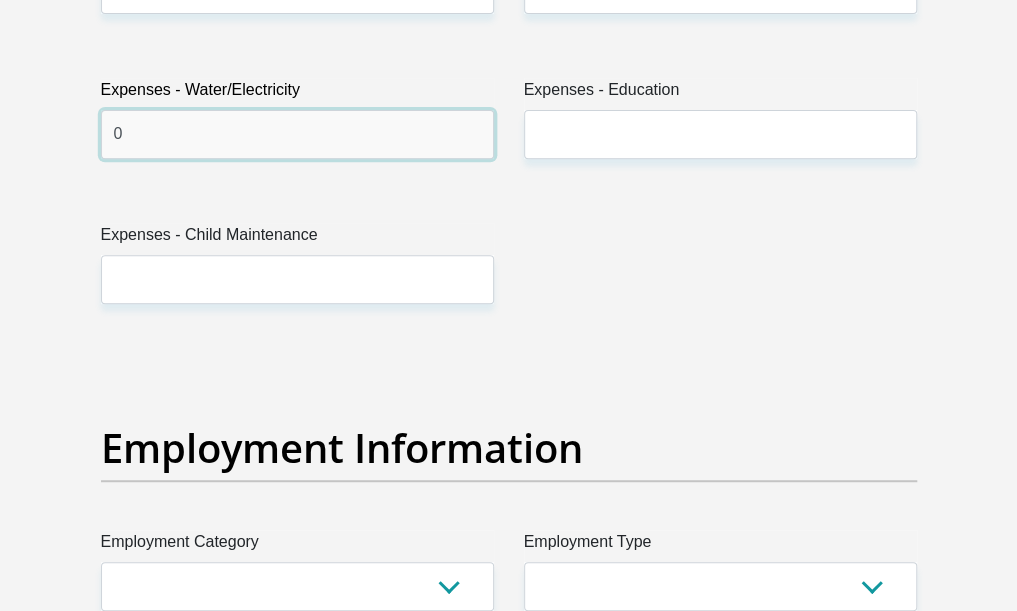 type on "0" 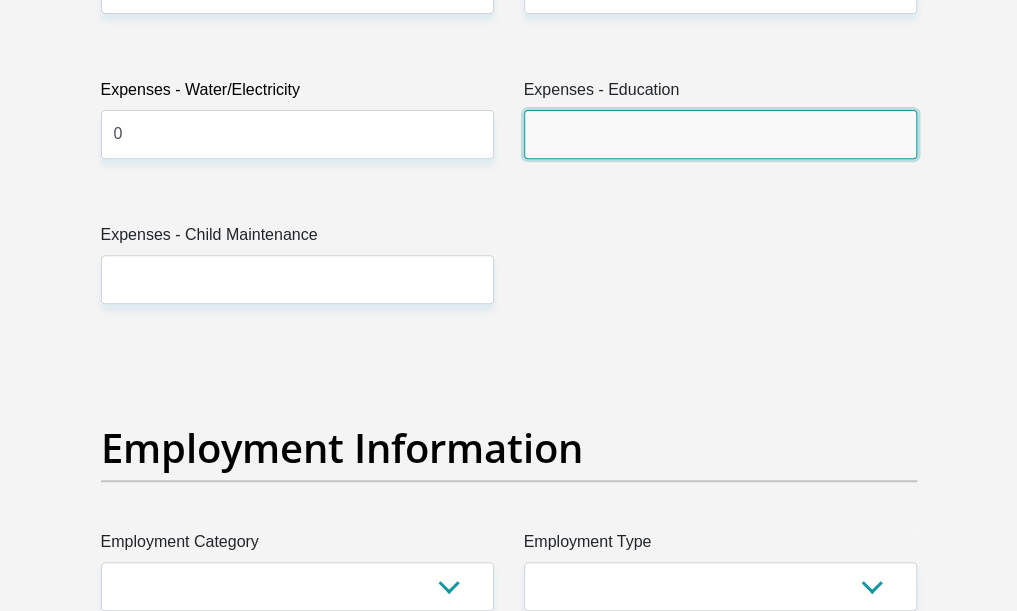 click on "Expenses - Education" at bounding box center (720, 134) 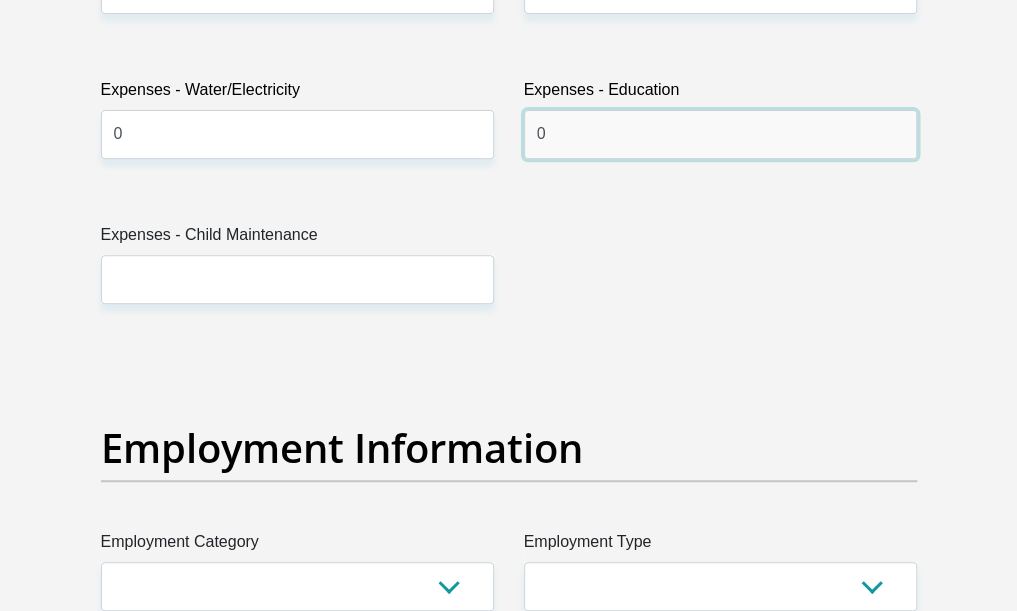 type on "0" 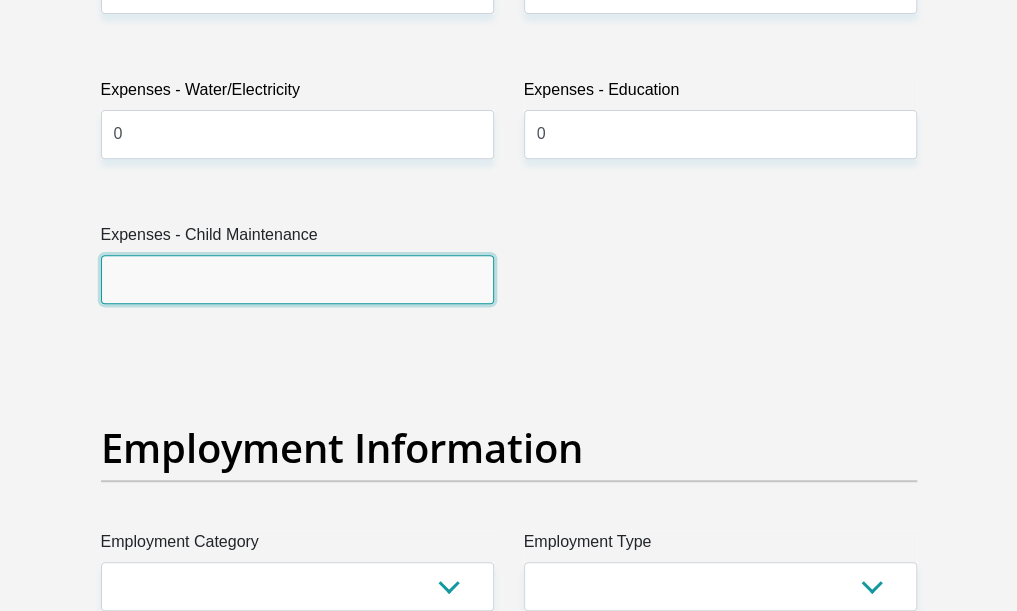 click on "Expenses - Child Maintenance" at bounding box center [297, 279] 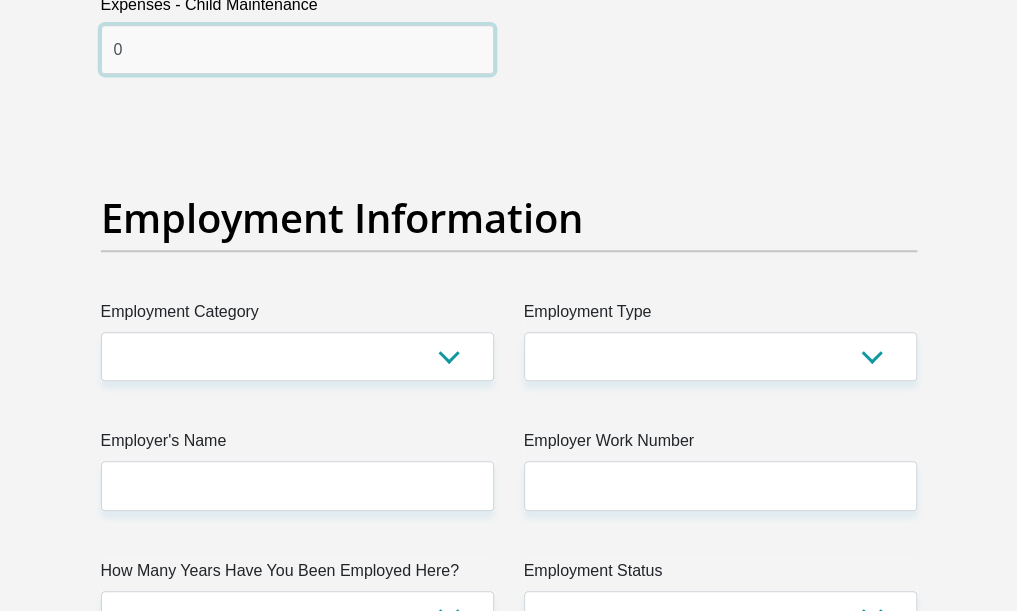 scroll, scrollTop: 3600, scrollLeft: 0, axis: vertical 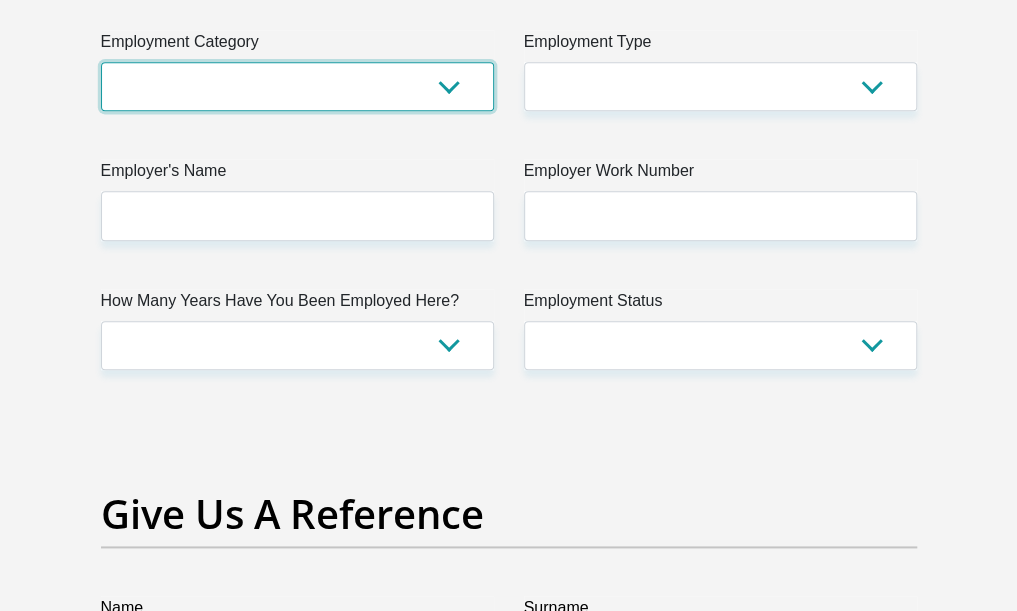 click on "AGRICULTURE
ALCOHOL & TOBACCO
CONSTRUCTION MATERIALS
METALLURGY
EQUIPMENT FOR RENEWABLE ENERGY
SPECIALIZED CONTRACTORS
CAR
GAMING (INCL. INTERNET
OTHER WHOLESALE
UNLICENSED PHARMACEUTICALS
CURRENCY EXCHANGE HOUSES
OTHER FINANCIAL INSTITUTIONS & INSURANCE
REAL ESTATE AGENTS
OIL & GAS
OTHER MATERIALS (E.G. IRON ORE)
PRECIOUS STONES & PRECIOUS METALS
POLITICAL ORGANIZATIONS
RELIGIOUS ORGANIZATIONS(NOT SECTS)
ACTI. HAVING BUSINESS DEAL WITH PUBLIC ADMINISTRATION
LAUNDROMATS" at bounding box center (297, 86) 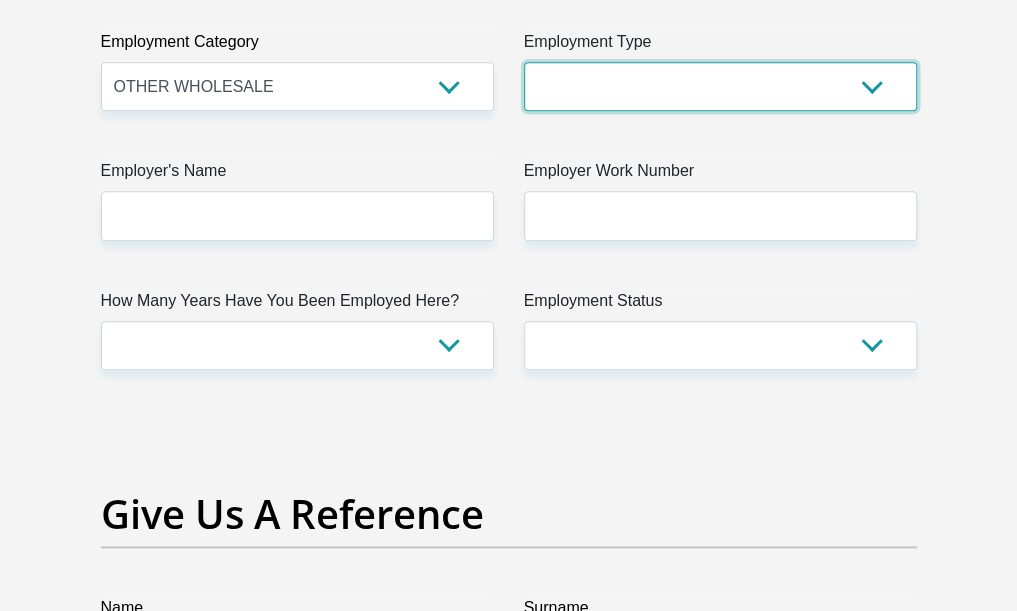 click on "College/Lecturer
Craft Seller
Creative
Driver
Executive
Farmer
Forces - Non Commissioned
Forces - Officer
Hawker
Housewife
Labourer
Licenced Professional
Manager
Miner
Non Licenced Professional
Office Staff/Clerk
Outside Worker
Pensioner
Permanent Teacher
Production/Manufacturing
Sales
Self-Employed
Semi-Professional Worker
Service Industry  Social Worker  Student" at bounding box center (720, 86) 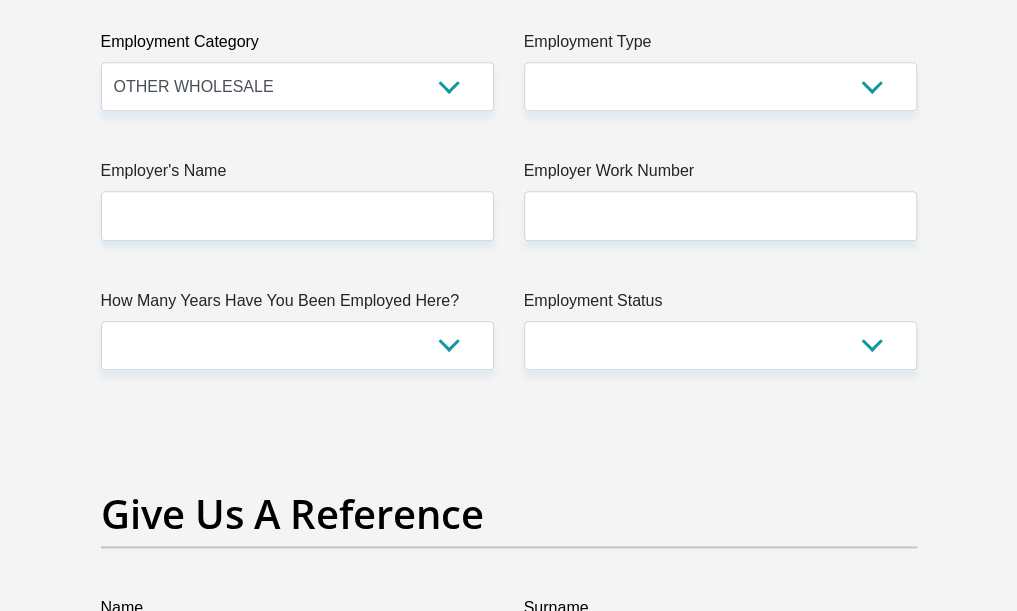click on "Personal Details
Title
Mr
Ms
Mrs
Dr
Other
First Name
JeanPierre
Surname
Hinrichsen
ID Number
9602145115089
Please input valid ID number
Race
Black
Coloured
Indian
White
Other
Contact Number
0731092985
Please input valid contact number
Aruba" at bounding box center (509, -84) 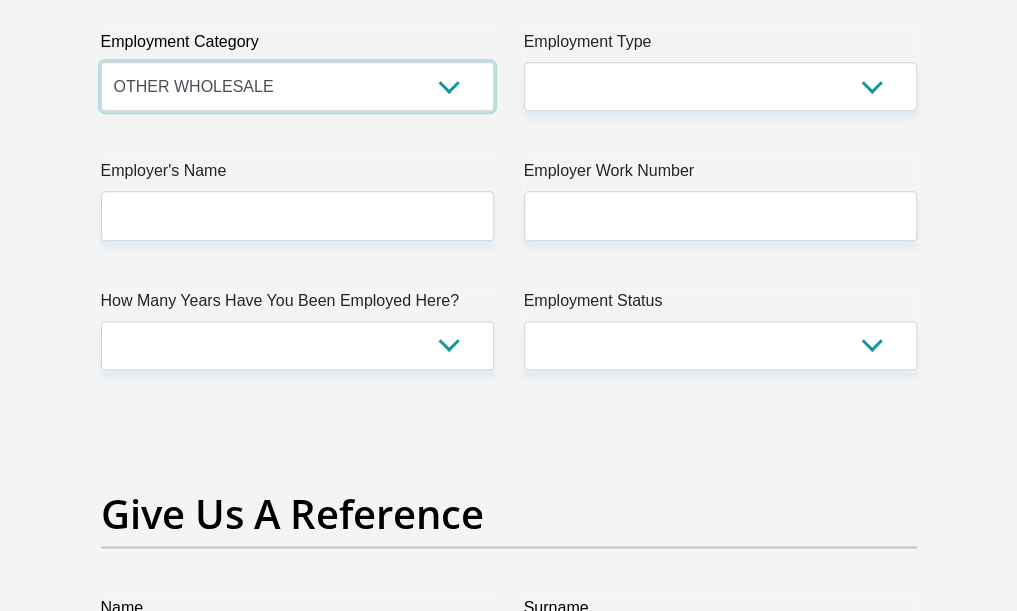 click on "AGRICULTURE
ALCOHOL & TOBACCO
CONSTRUCTION MATERIALS
METALLURGY
EQUIPMENT FOR RENEWABLE ENERGY
SPECIALIZED CONTRACTORS
CAR
GAMING (INCL. INTERNET
OTHER WHOLESALE
UNLICENSED PHARMACEUTICALS
CURRENCY EXCHANGE HOUSES
OTHER FINANCIAL INSTITUTIONS & INSURANCE
REAL ESTATE AGENTS
OIL & GAS
OTHER MATERIALS (E.G. IRON ORE)
PRECIOUS STONES & PRECIOUS METALS
POLITICAL ORGANIZATIONS
RELIGIOUS ORGANIZATIONS(NOT SECTS)
ACTI. HAVING BUSINESS DEAL WITH PUBLIC ADMINISTRATION
LAUNDROMATS" at bounding box center [297, 86] 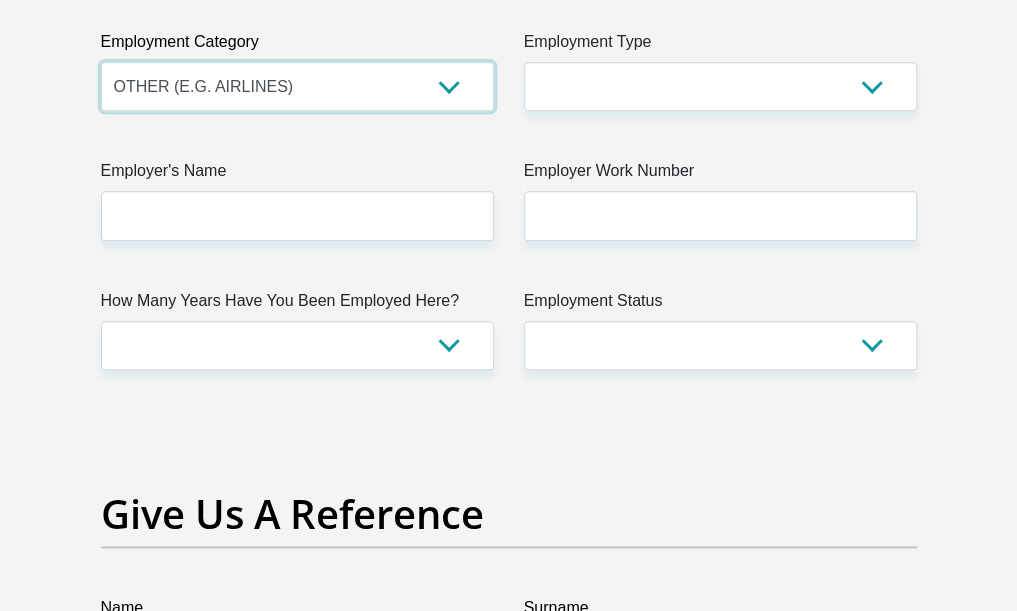 click on "AGRICULTURE
ALCOHOL & TOBACCO
CONSTRUCTION MATERIALS
METALLURGY
EQUIPMENT FOR RENEWABLE ENERGY
SPECIALIZED CONTRACTORS
CAR
GAMING (INCL. INTERNET
OTHER WHOLESALE
UNLICENSED PHARMACEUTICALS
CURRENCY EXCHANGE HOUSES
OTHER FINANCIAL INSTITUTIONS & INSURANCE
REAL ESTATE AGENTS
OIL & GAS
OTHER MATERIALS (E.G. IRON ORE)
PRECIOUS STONES & PRECIOUS METALS
POLITICAL ORGANIZATIONS
RELIGIOUS ORGANIZATIONS(NOT SECTS)
ACTI. HAVING BUSINESS DEAL WITH PUBLIC ADMINISTRATION
LAUNDROMATS" at bounding box center (297, 86) 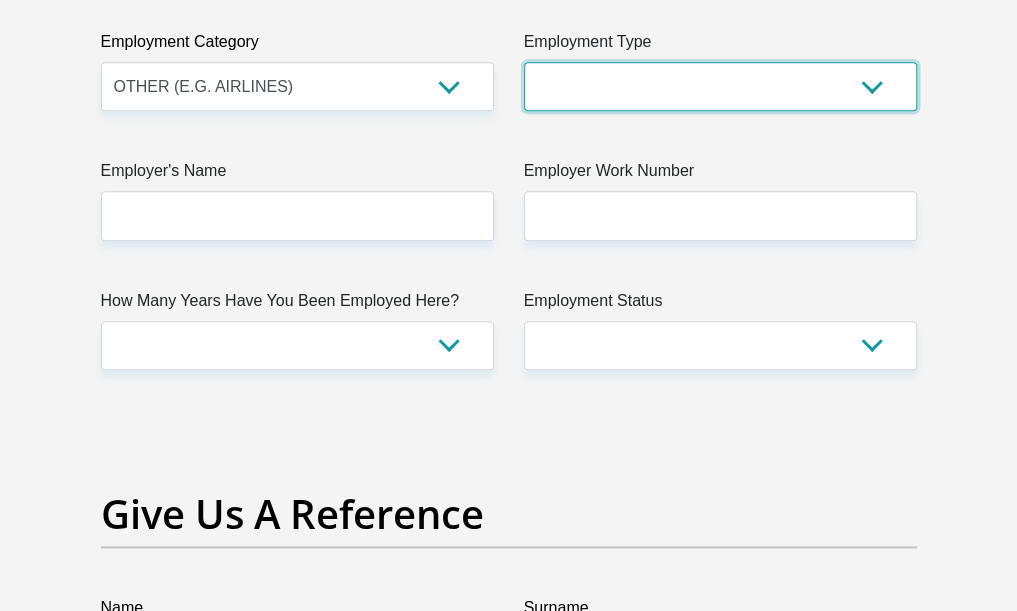 click on "College/Lecturer
Craft Seller
Creative
Driver
Executive
Farmer
Forces - Non Commissioned
Forces - Officer
Hawker
Housewife
Labourer
Licenced Professional
Manager
Miner
Non Licenced Professional
Office Staff/Clerk
Outside Worker
Pensioner
Permanent Teacher
Production/Manufacturing
Sales
Self-Employed
Semi-Professional Worker
Service Industry  Social Worker  Student" at bounding box center [720, 86] 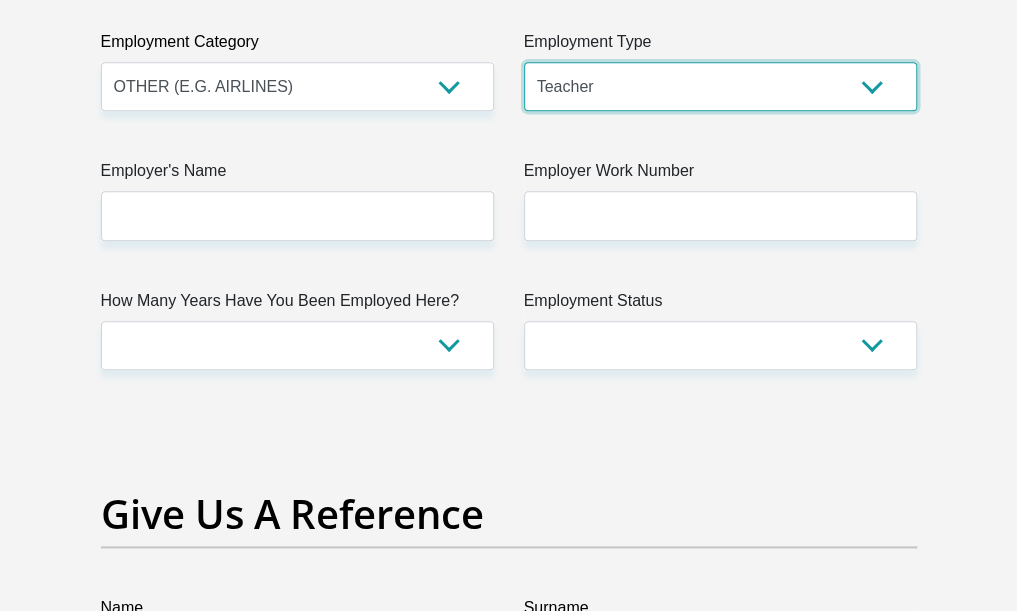 click on "College/Lecturer
Craft Seller
Creative
Driver
Executive
Farmer
Forces - Non Commissioned
Forces - Officer
Hawker
Housewife
Labourer
Licenced Professional
Manager
Miner
Non Licenced Professional
Office Staff/Clerk
Outside Worker
Pensioner
Permanent Teacher
Production/Manufacturing
Sales
Self-Employed
Semi-Professional Worker
Service Industry  Social Worker  Student" at bounding box center [720, 86] 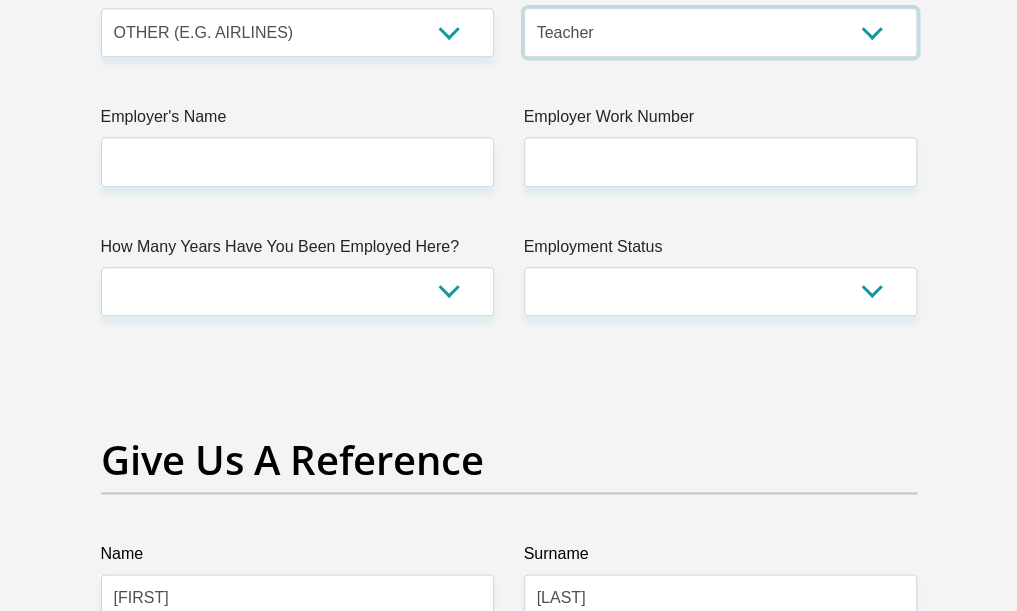 scroll, scrollTop: 3900, scrollLeft: 0, axis: vertical 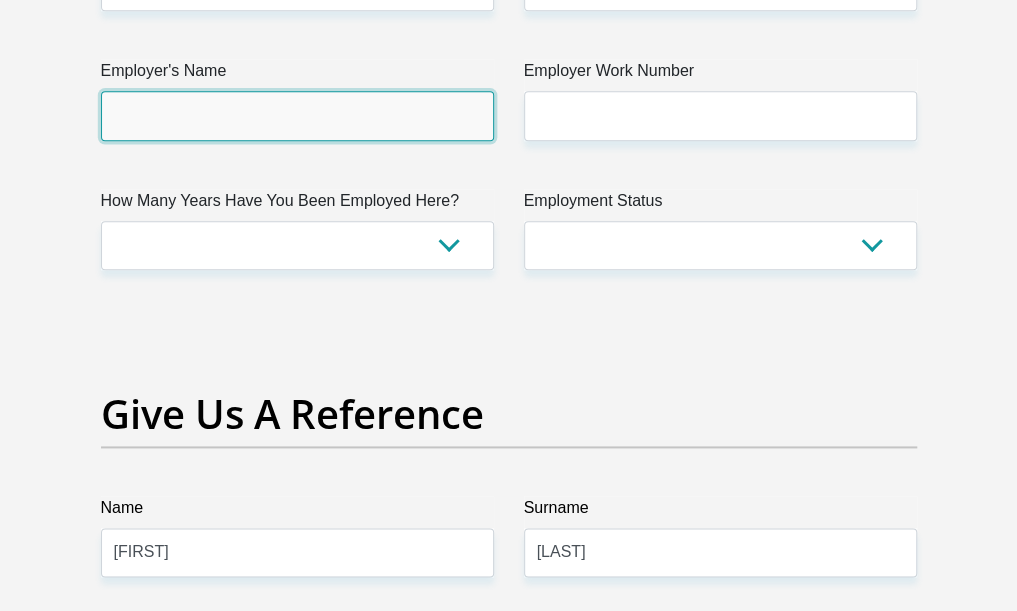 click on "Employer's Name" at bounding box center [297, 115] 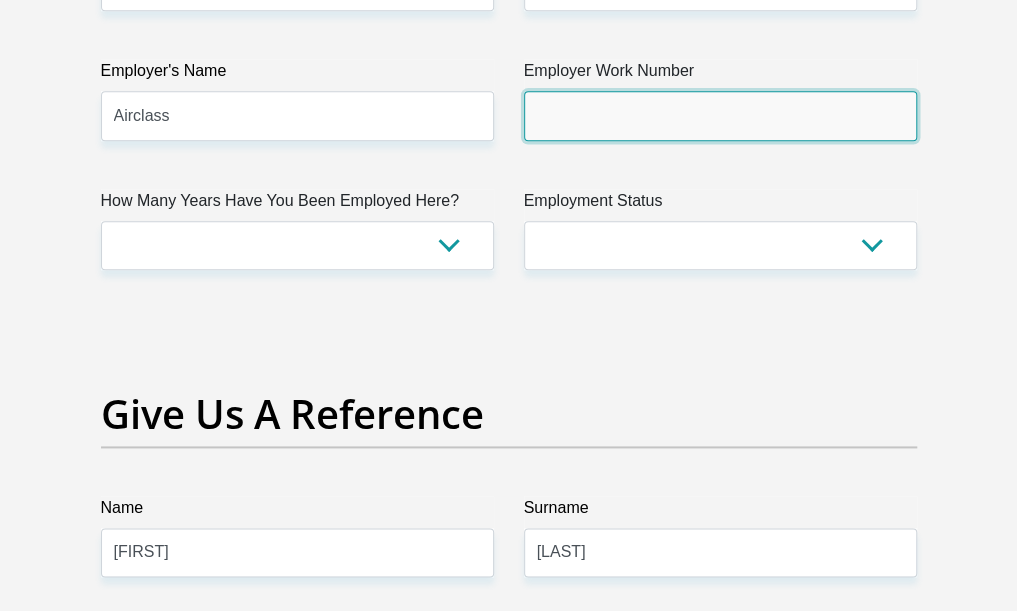 click on "Employer Work Number" at bounding box center [720, 115] 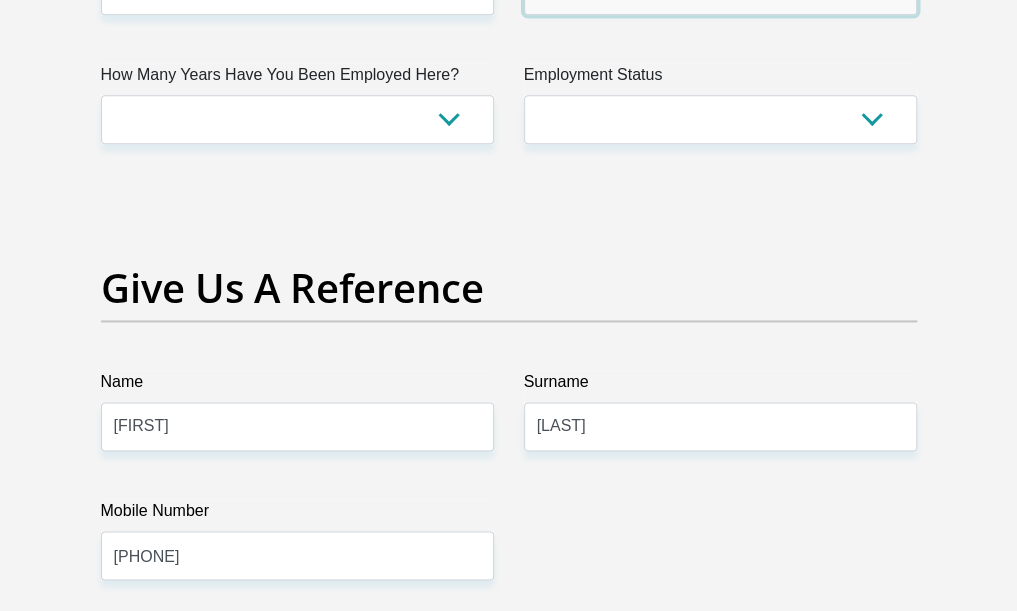 scroll, scrollTop: 4100, scrollLeft: 0, axis: vertical 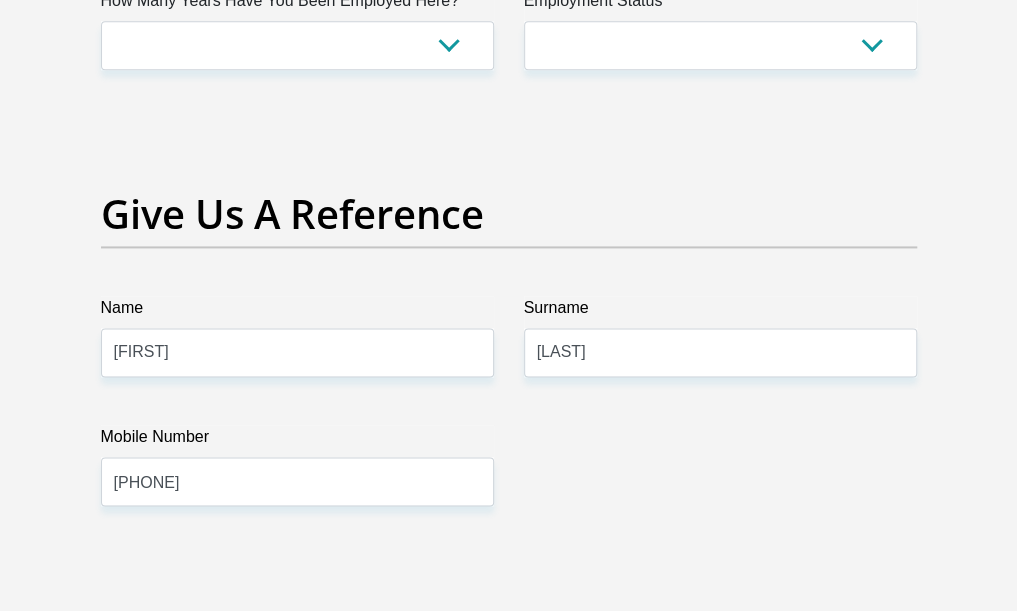 click on "How Many Years Have You Been Employed Here?" at bounding box center (297, 5) 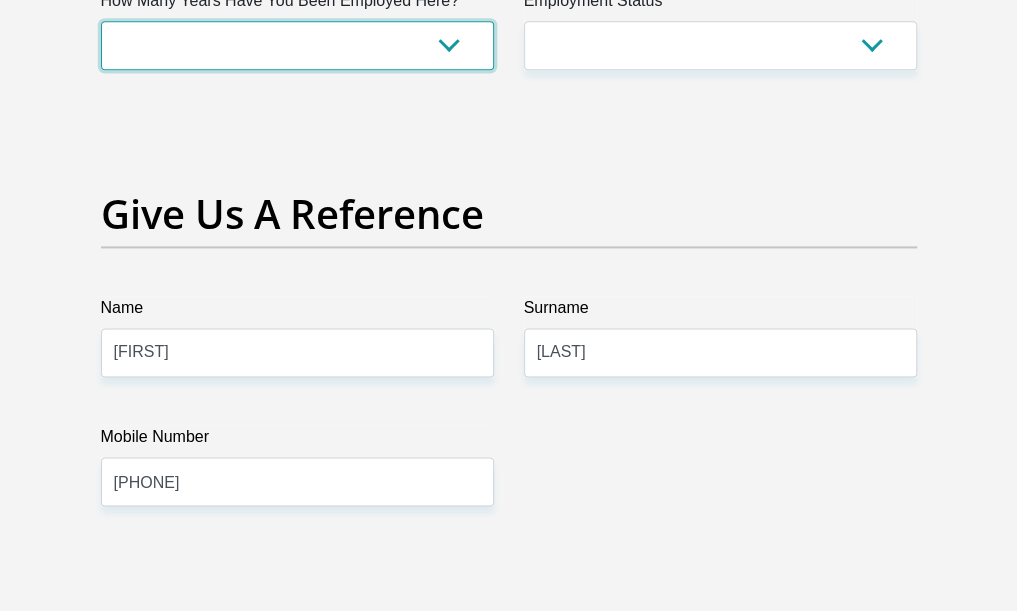 click on "less than 1 year
1-3 years
3-5 years
5+ years" at bounding box center [297, 45] 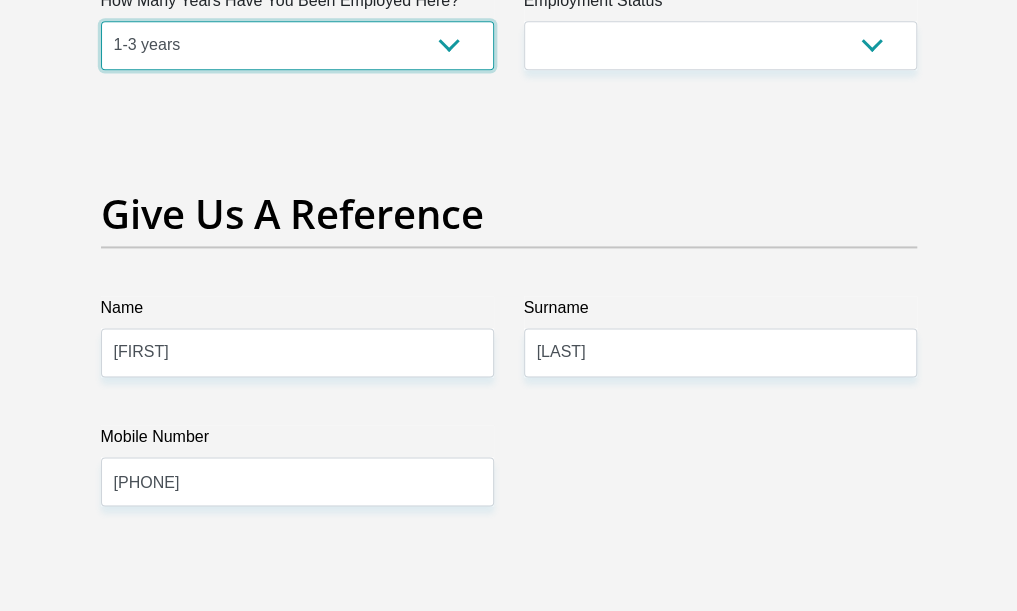 click on "less than 1 year
1-3 years
3-5 years
5+ years" at bounding box center (297, 45) 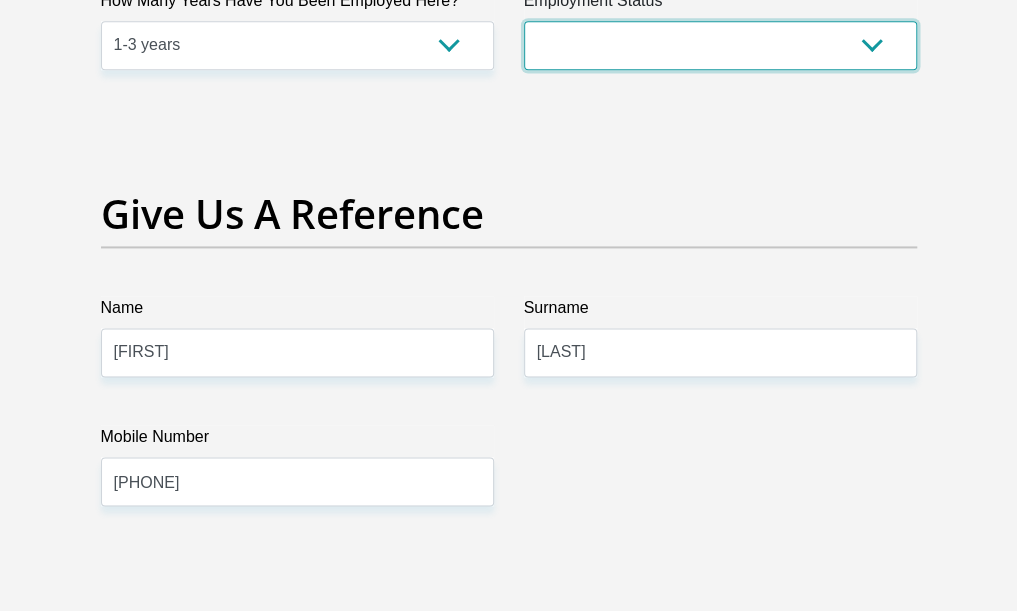 click on "Permanent/Full-time
Part-time/Casual
Contract Worker
Self-Employed
Housewife
Retired
Student
Medically Boarded
Disability
Unemployed" at bounding box center [720, 45] 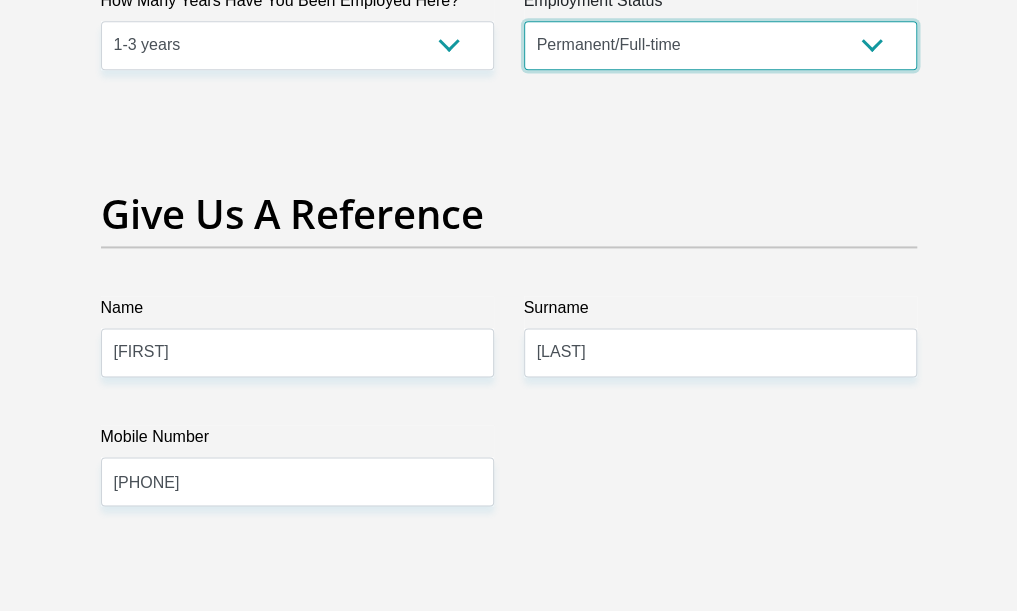 click on "Permanent/Full-time
Part-time/Casual
Contract Worker
Self-Employed
Housewife
Retired
Student
Medically Boarded
Disability
Unemployed" at bounding box center (720, 45) 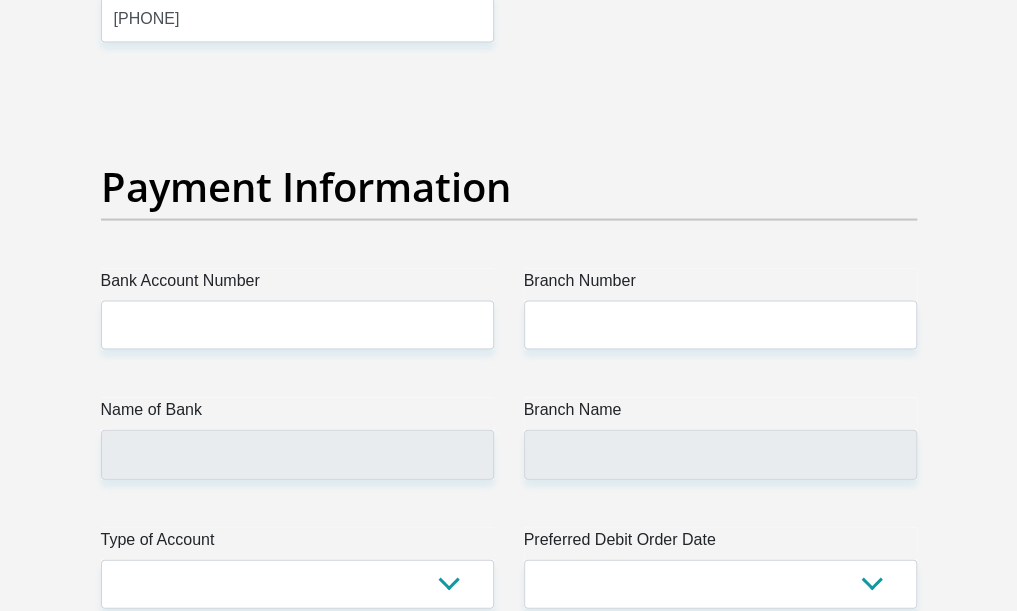 scroll, scrollTop: 4700, scrollLeft: 0, axis: vertical 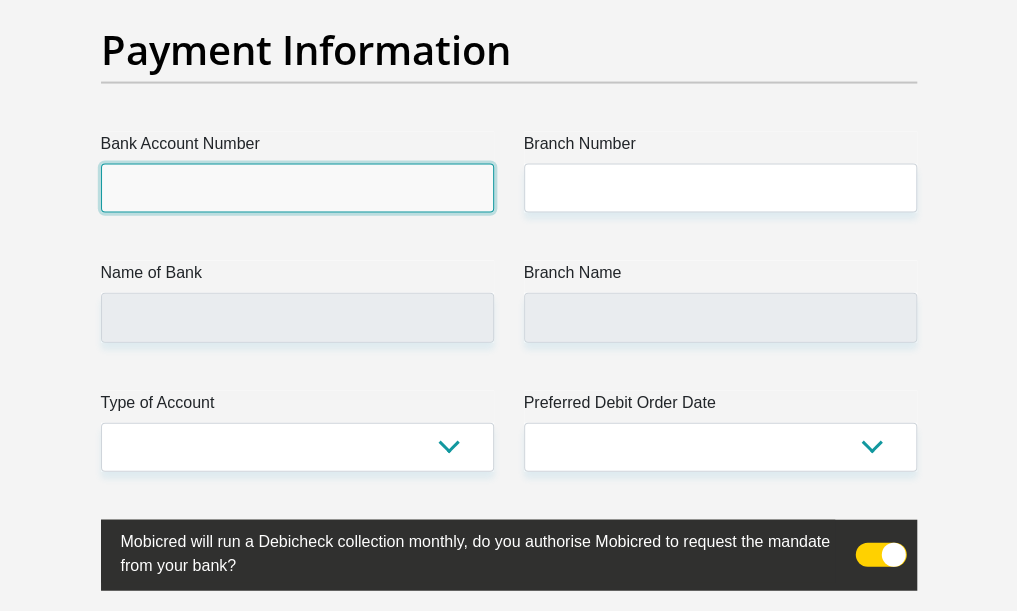 click on "Bank Account Number" at bounding box center [297, 188] 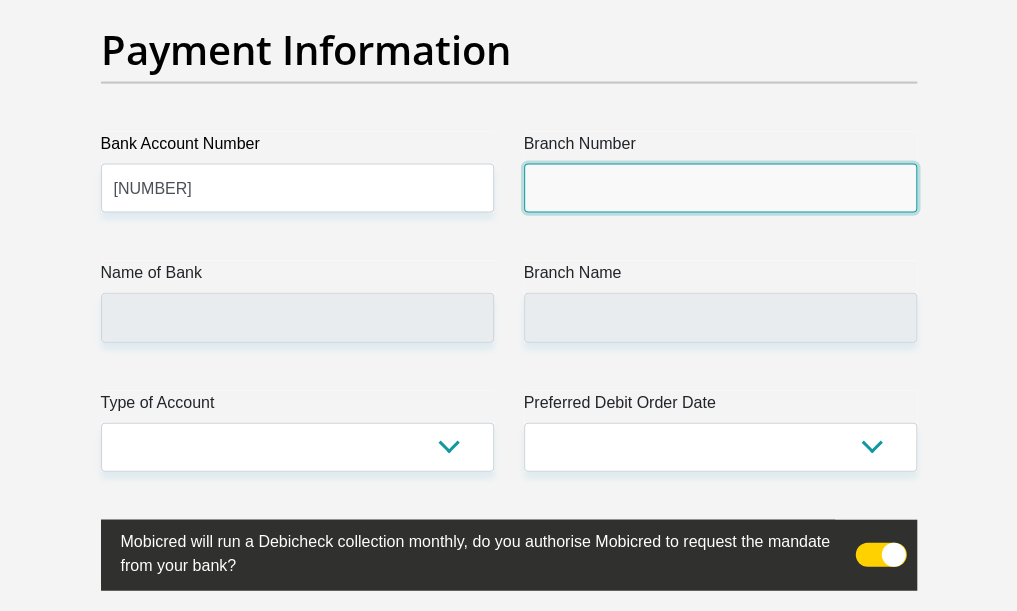 click on "Branch Number" at bounding box center (720, 188) 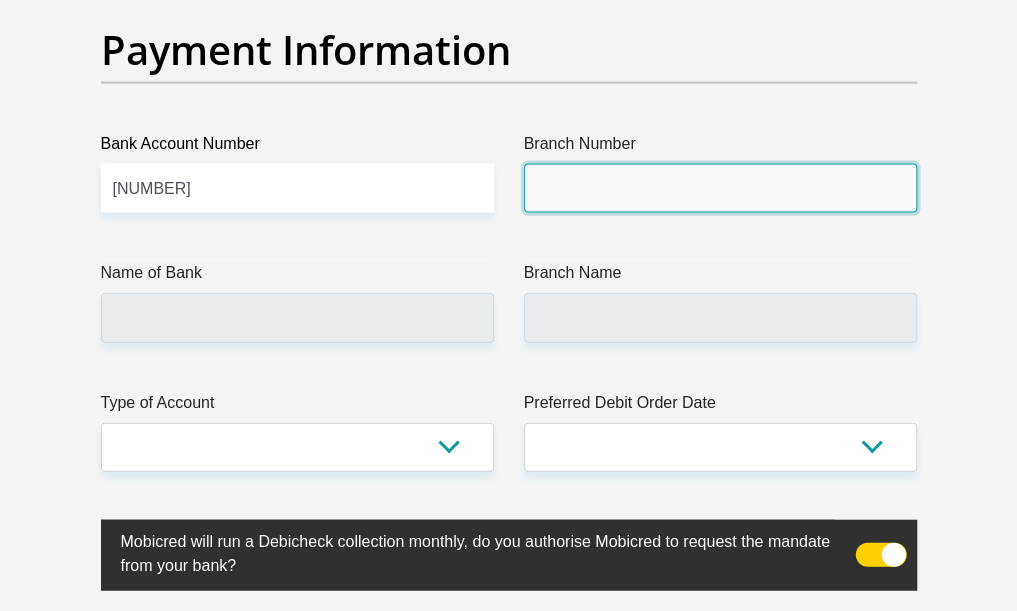 type on "250655" 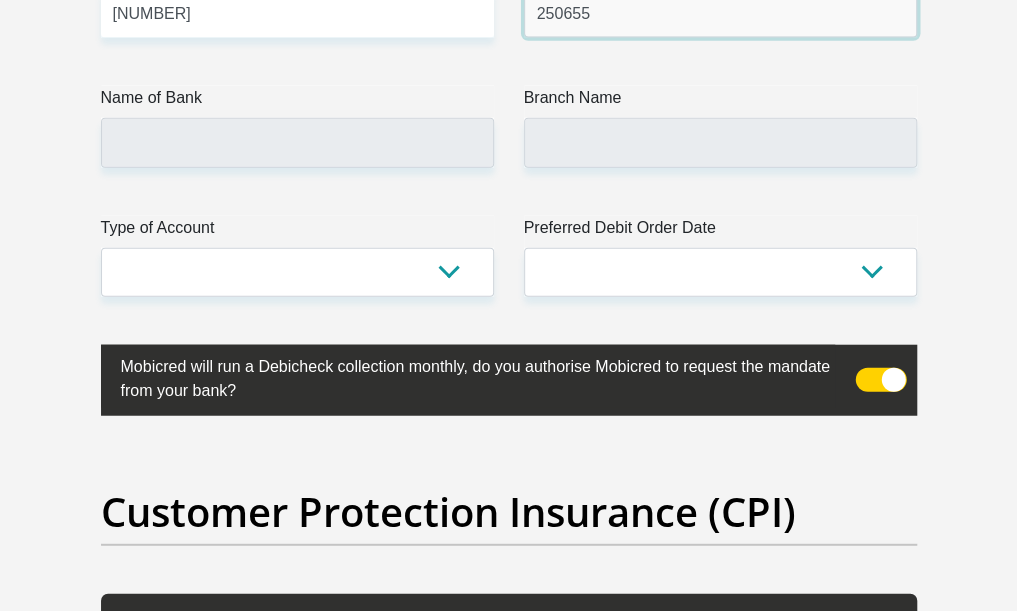 scroll, scrollTop: 5000, scrollLeft: 0, axis: vertical 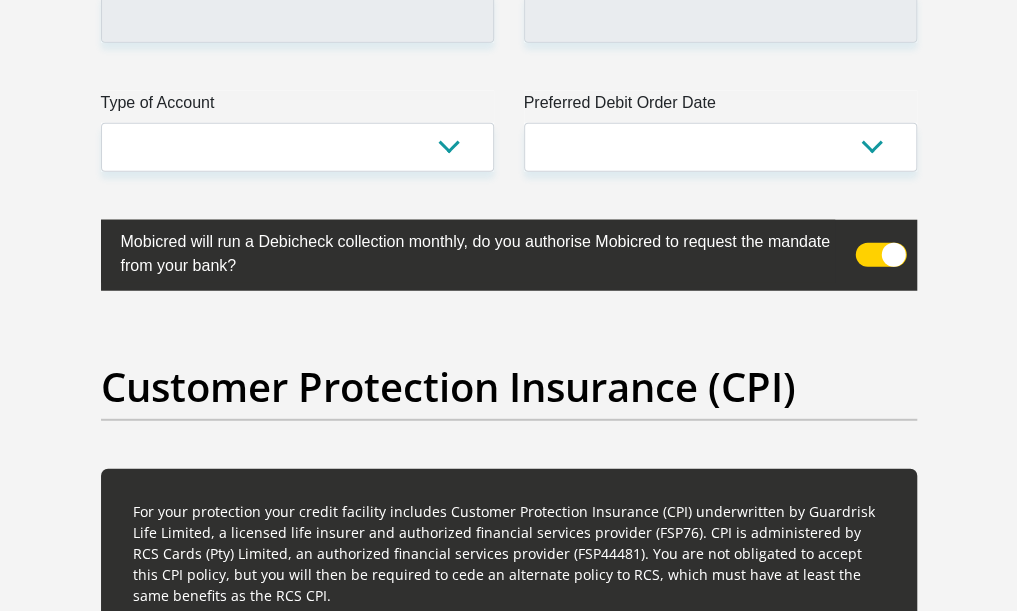 click on "Title
Mr
Ms
Mrs
Dr
Other
First Name
JeanPierre
Surname
Hinrichsen
ID Number
9602145115089
Please input valid ID number
Race
Black
Coloured
Indian
White
Other
Contact Number
0731092985
Please input valid contact number
Nationality
South Africa
Afghanistan
Aland Islands  Albania" at bounding box center (509, -1290) 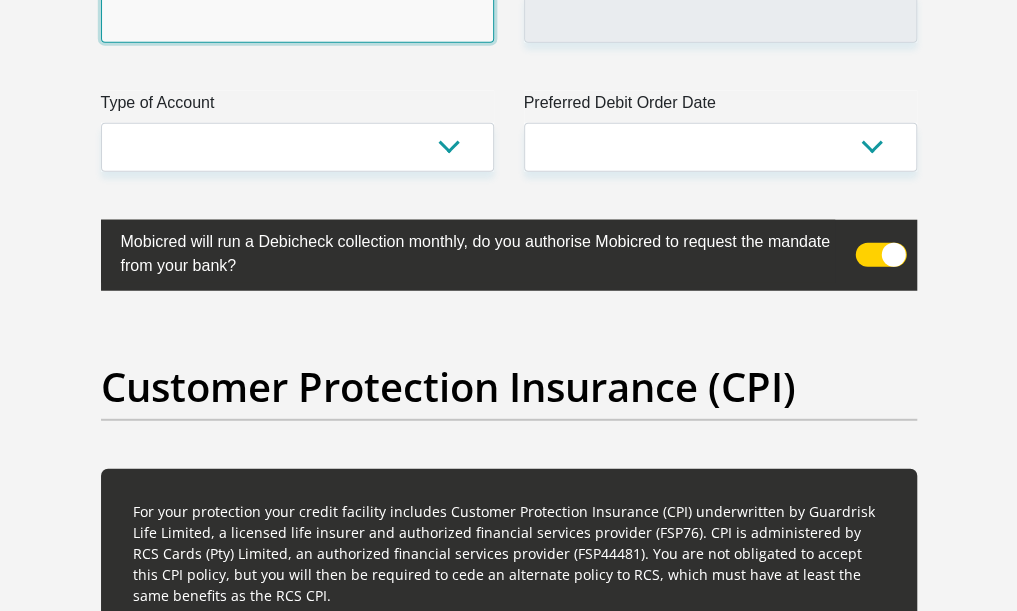 click on "Name of Bank" at bounding box center [297, 17] 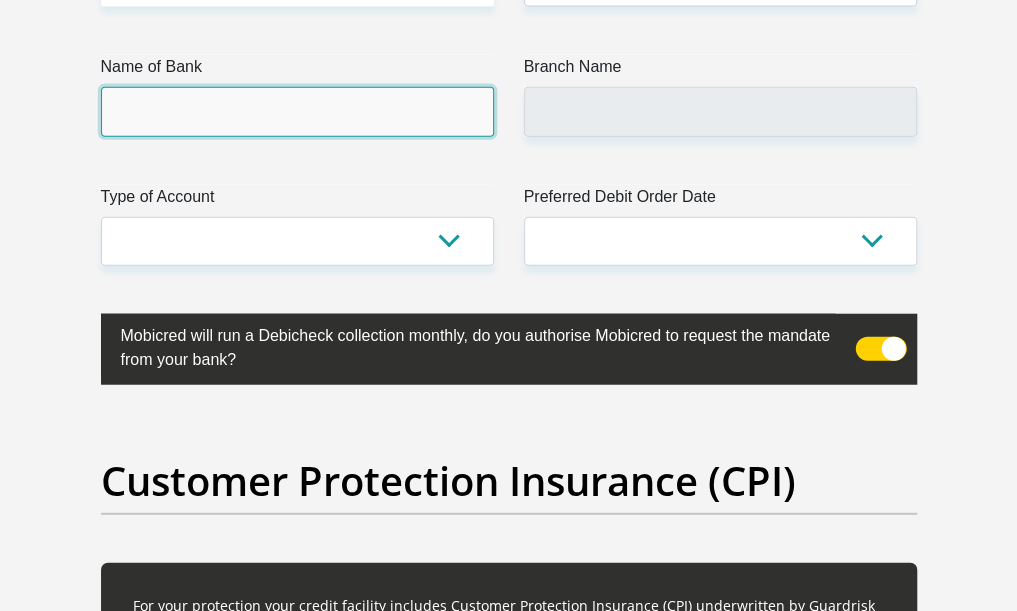 type on "FIRSTRAND BANK" 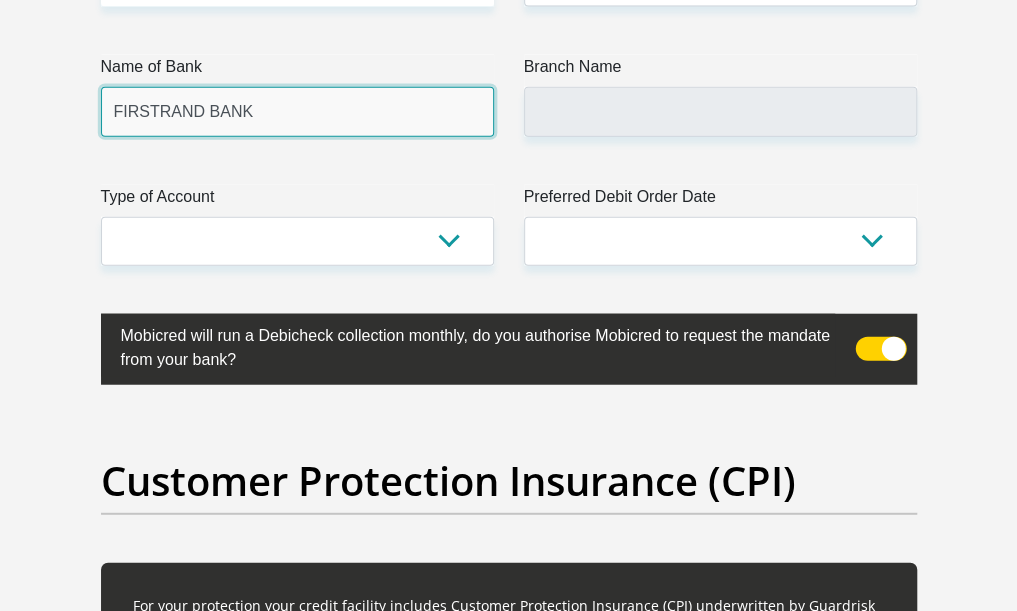 type on "BRANCH 560" 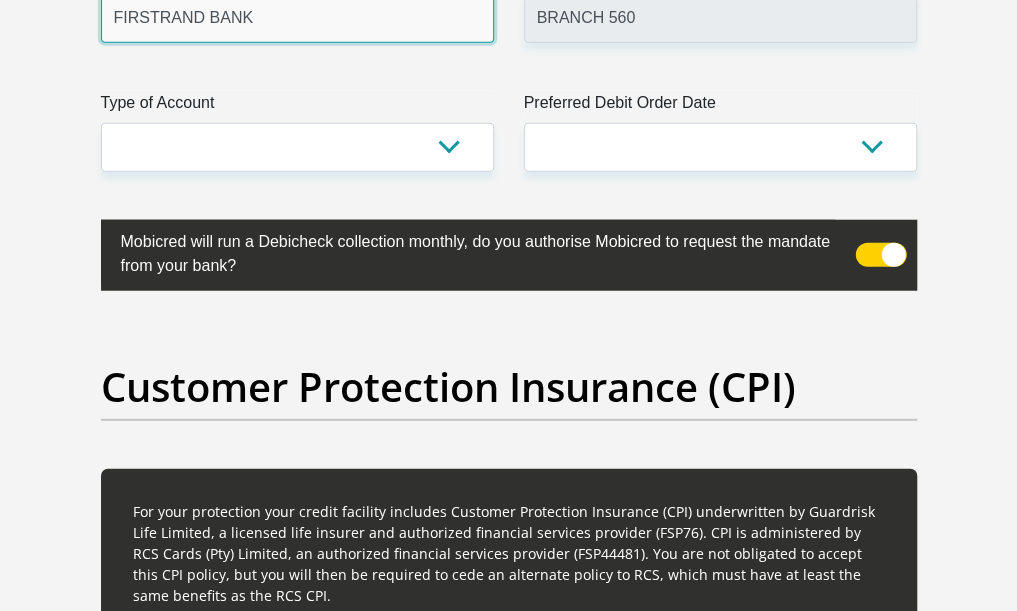 scroll, scrollTop: 5100, scrollLeft: 0, axis: vertical 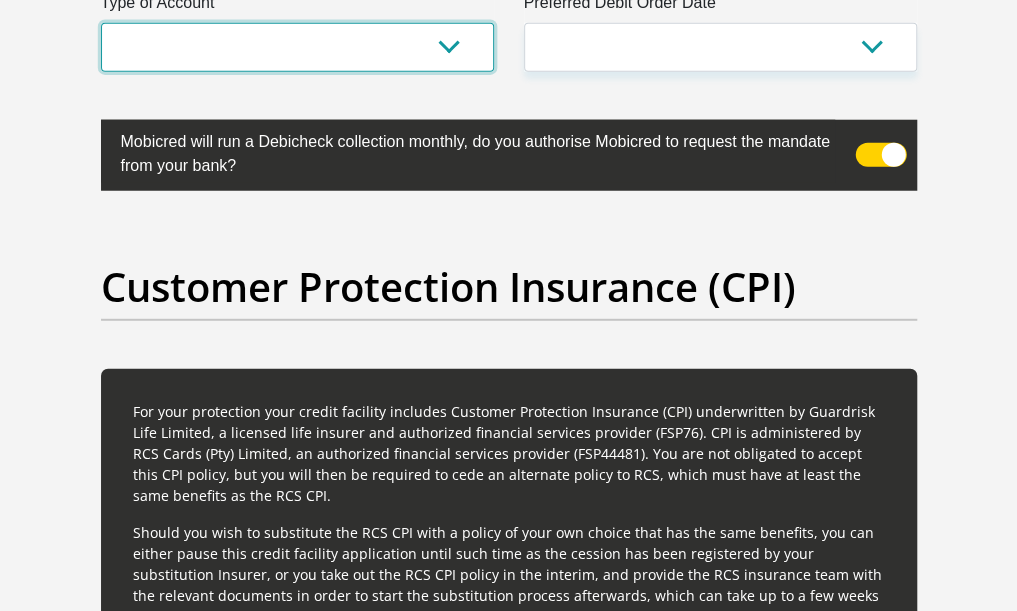 click on "Cheque
Savings" at bounding box center [297, 47] 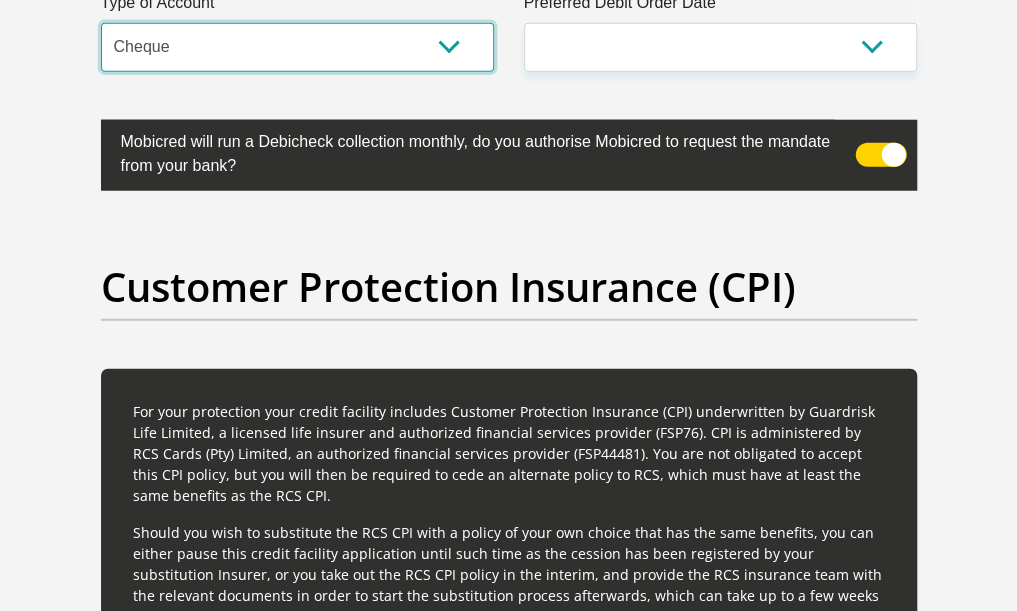 click on "Cheque
Savings" at bounding box center (297, 47) 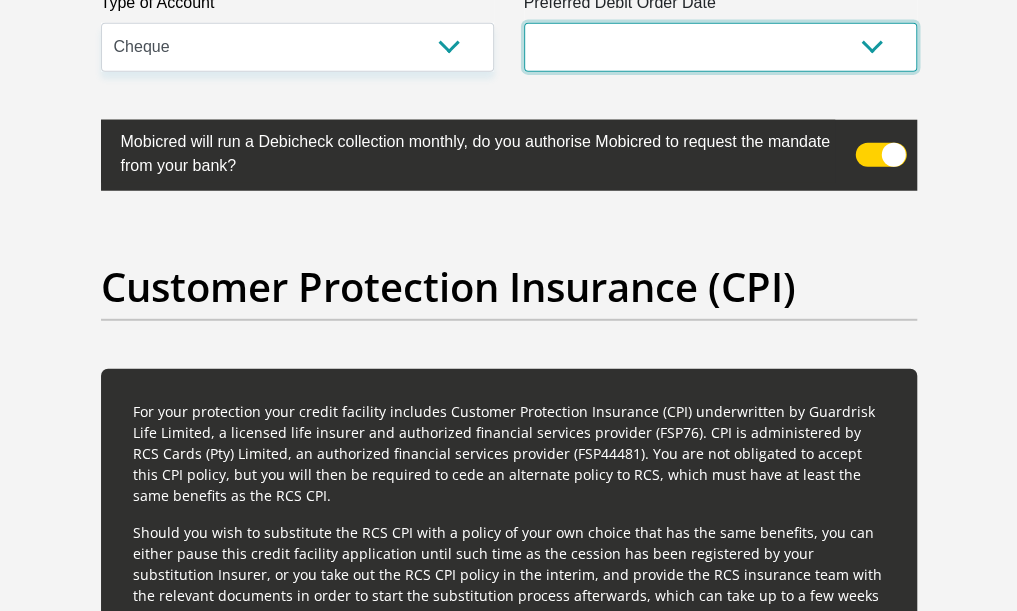 click on "1st
2nd
3rd
4th
5th
7th
18th
19th
20th
21st
22nd
23rd
24th
25th
26th
27th
28th
29th
30th" at bounding box center [720, 47] 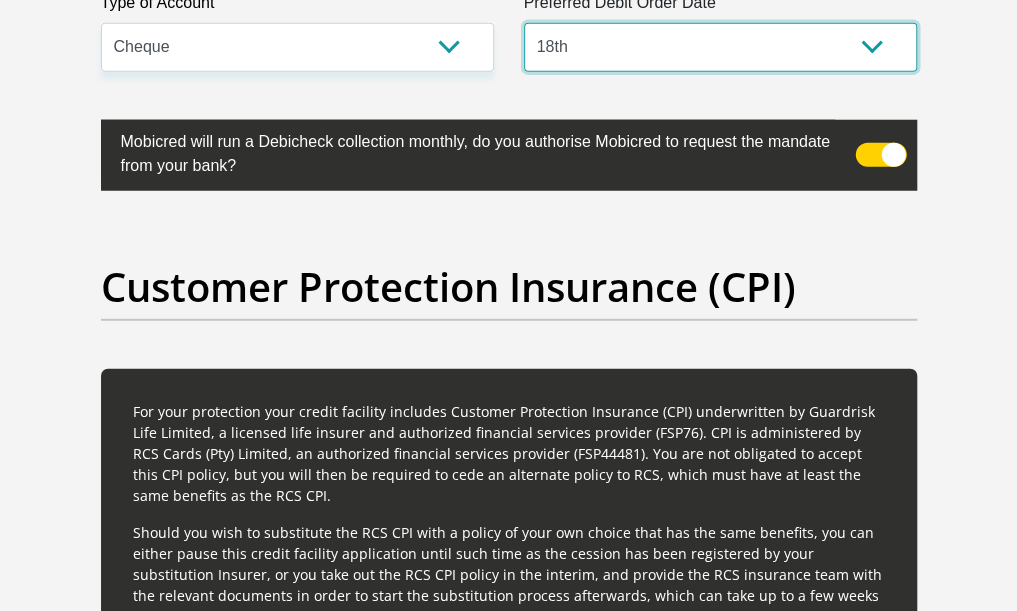 click on "1st
2nd
3rd
4th
5th
7th
18th
19th
20th
21st
22nd
23rd
24th
25th
26th
27th
28th
29th
30th" at bounding box center [720, 47] 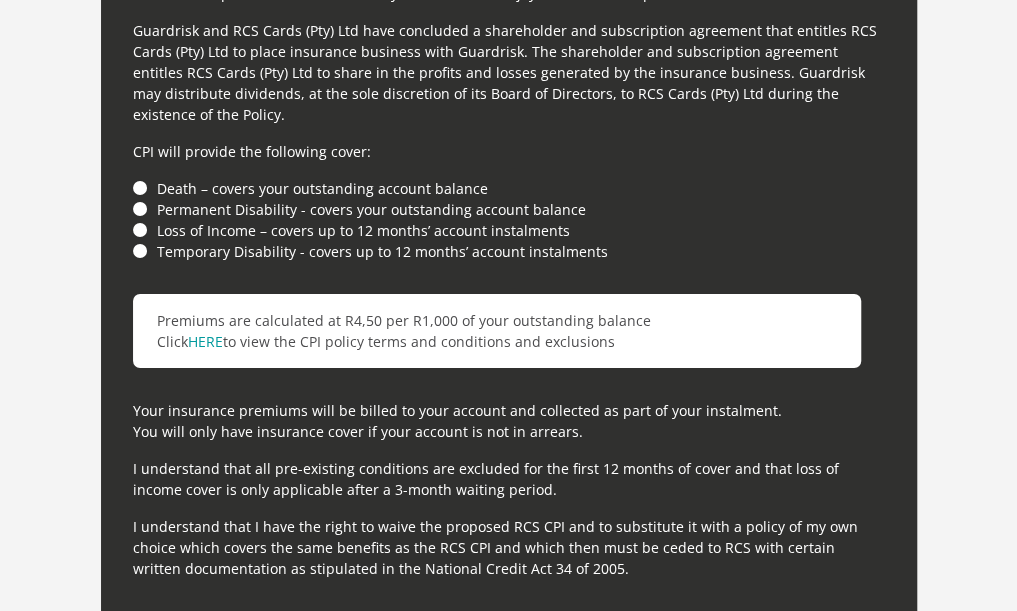 scroll, scrollTop: 5800, scrollLeft: 0, axis: vertical 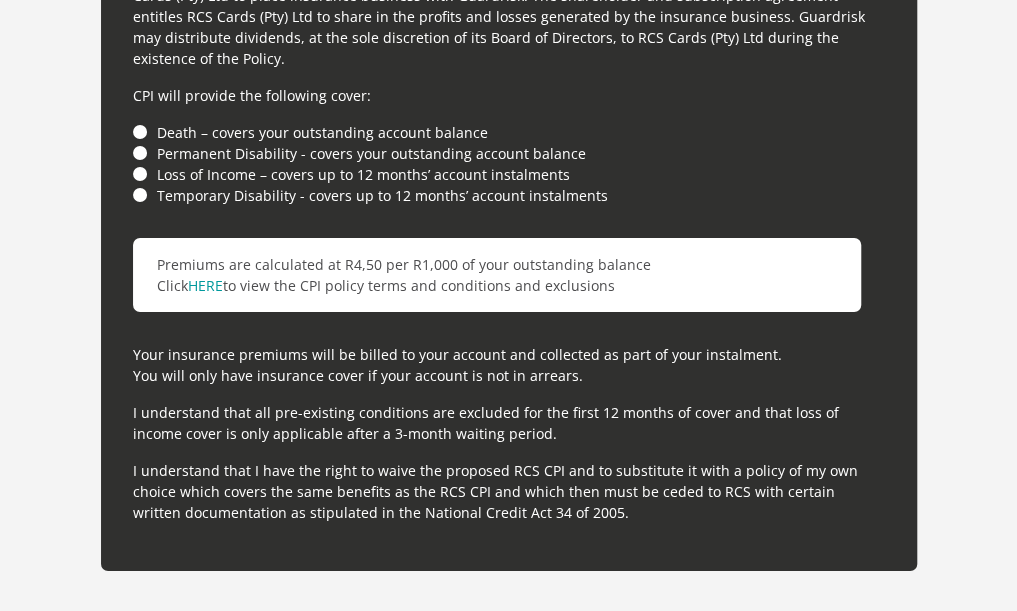 click on "Death – covers your outstanding account balance" at bounding box center [509, 132] 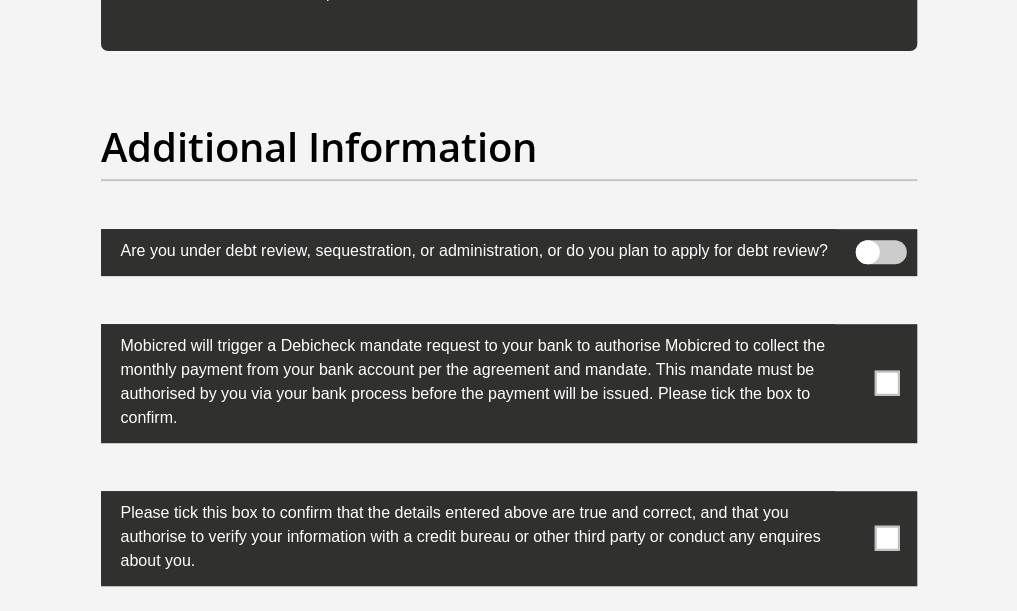 scroll, scrollTop: 6600, scrollLeft: 0, axis: vertical 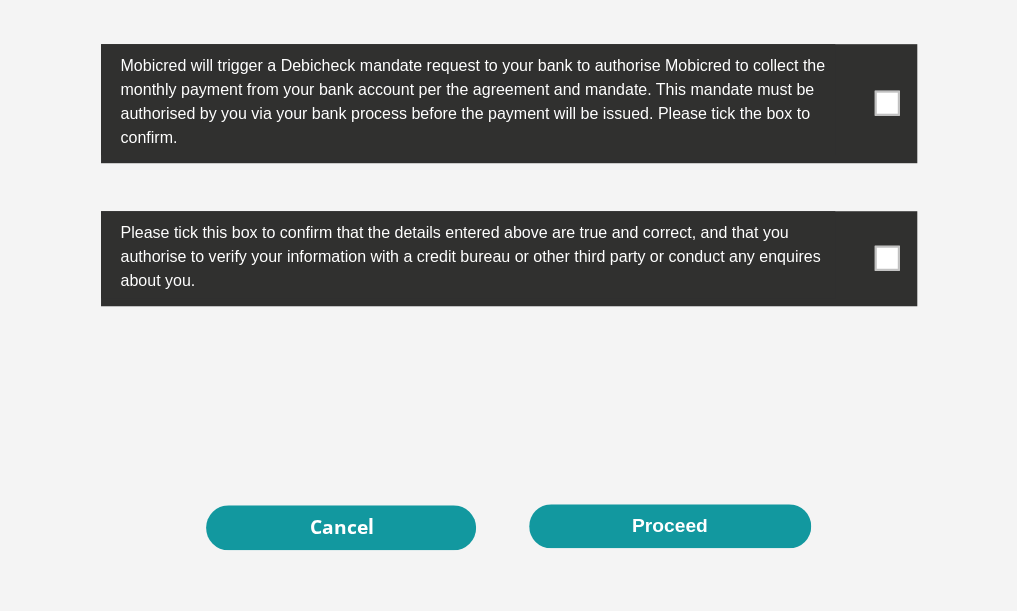 click at bounding box center [886, 103] 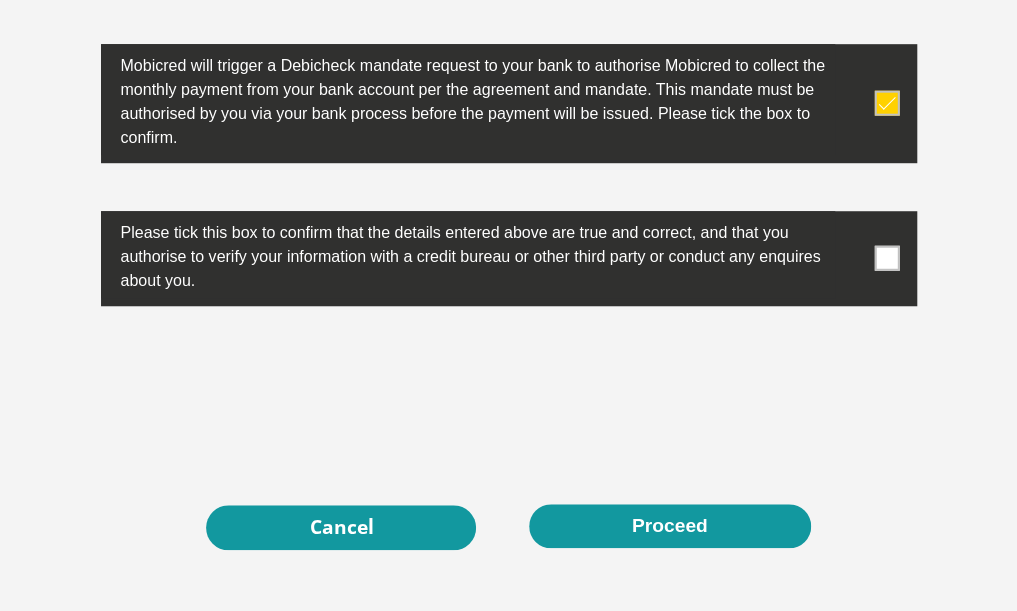 click at bounding box center (509, 258) 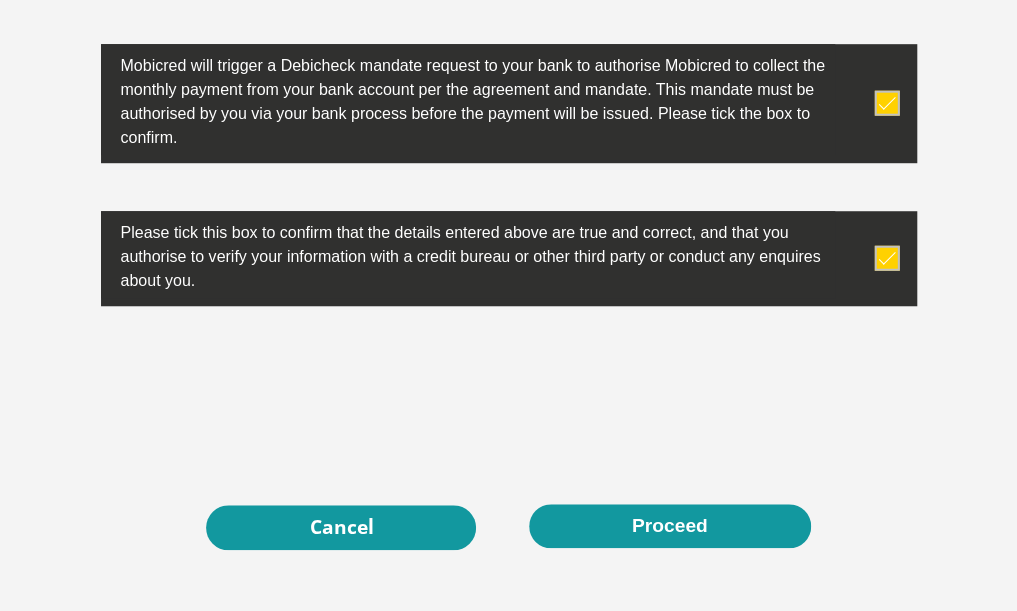 click at bounding box center (886, 258) 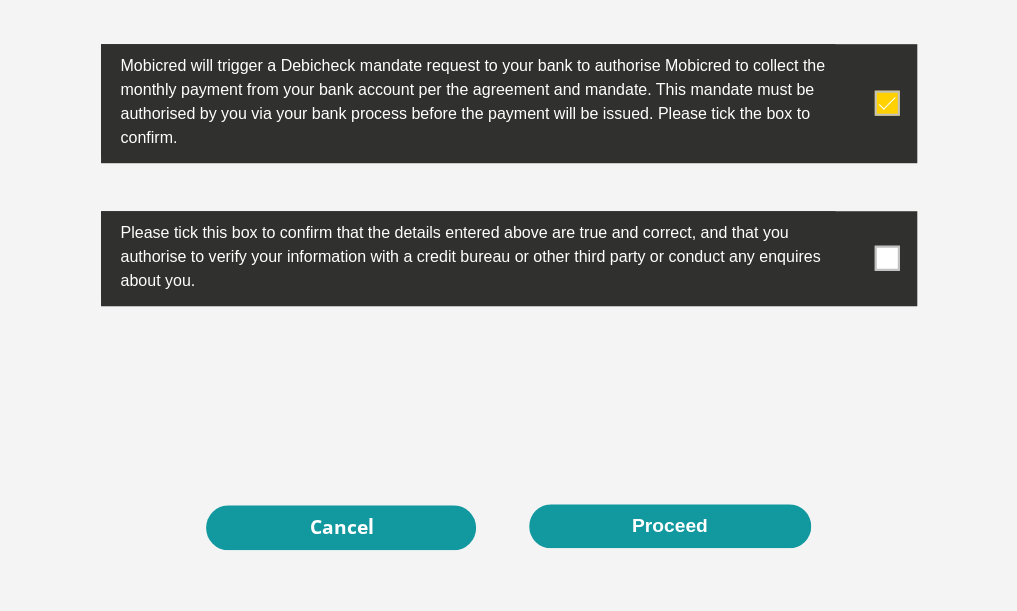 drag, startPoint x: 886, startPoint y: 315, endPoint x: 878, endPoint y: 323, distance: 11.313708 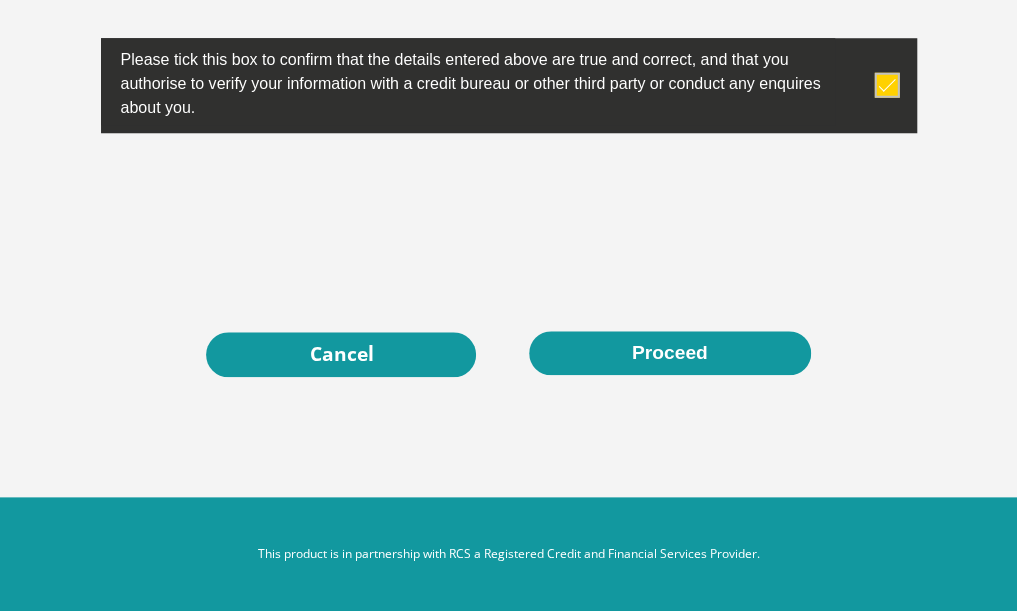 scroll, scrollTop: 6840, scrollLeft: 0, axis: vertical 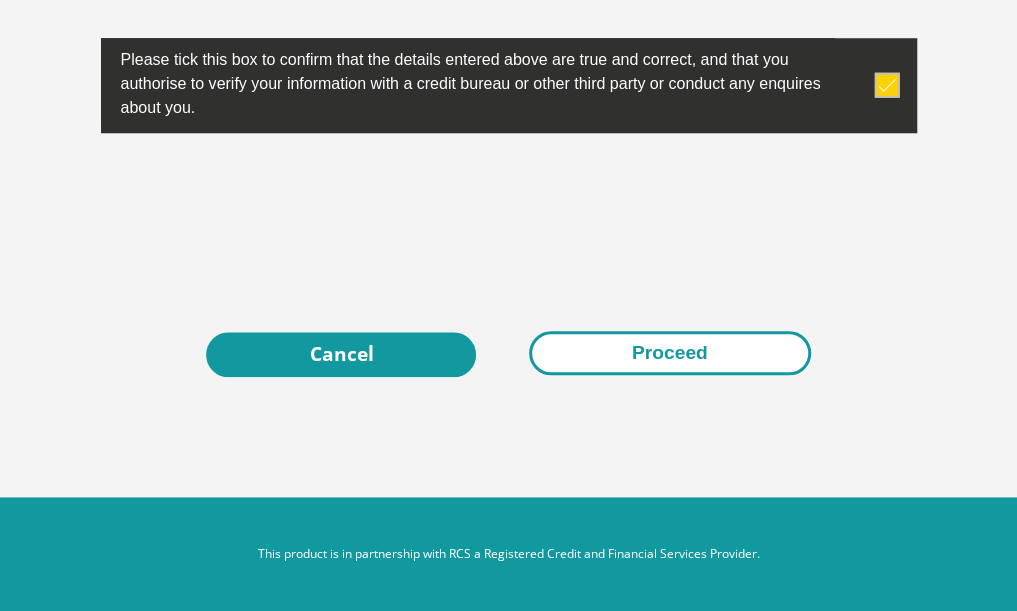 click on "Proceed" at bounding box center [670, 353] 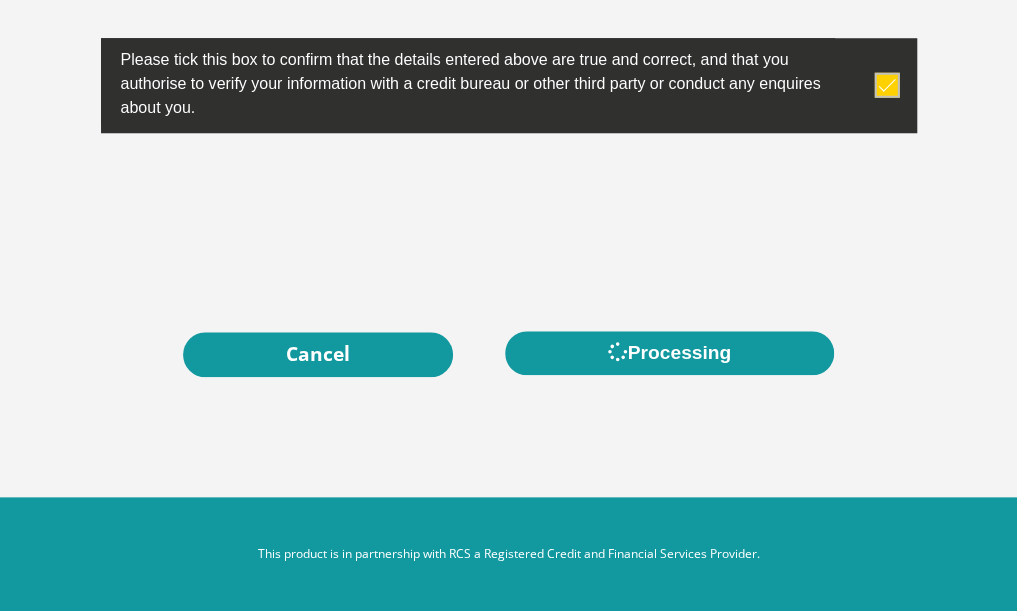 scroll, scrollTop: 0, scrollLeft: 0, axis: both 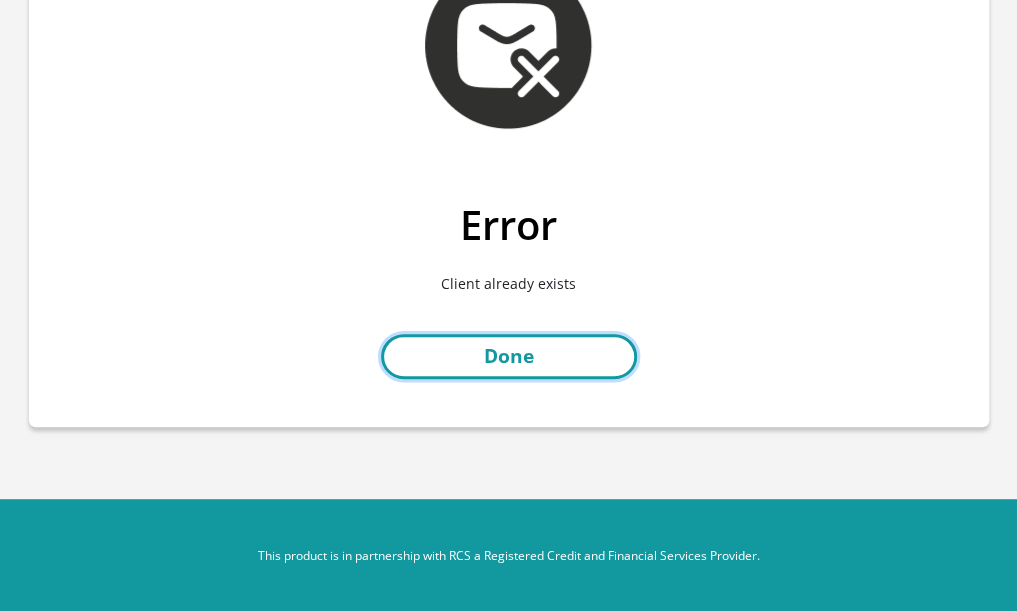 click on "Done" at bounding box center [509, 356] 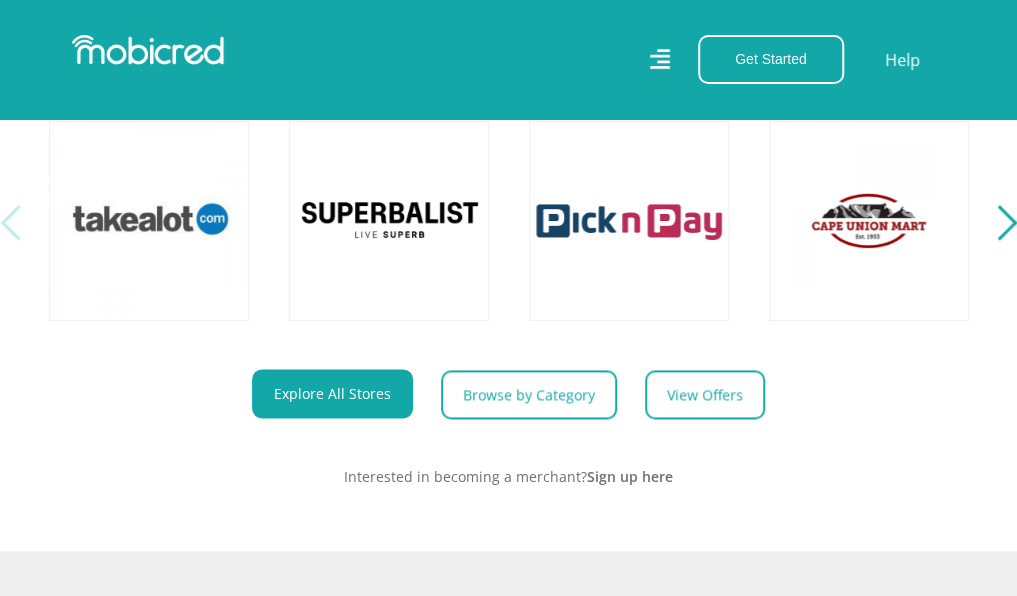 scroll, scrollTop: 900, scrollLeft: 0, axis: vertical 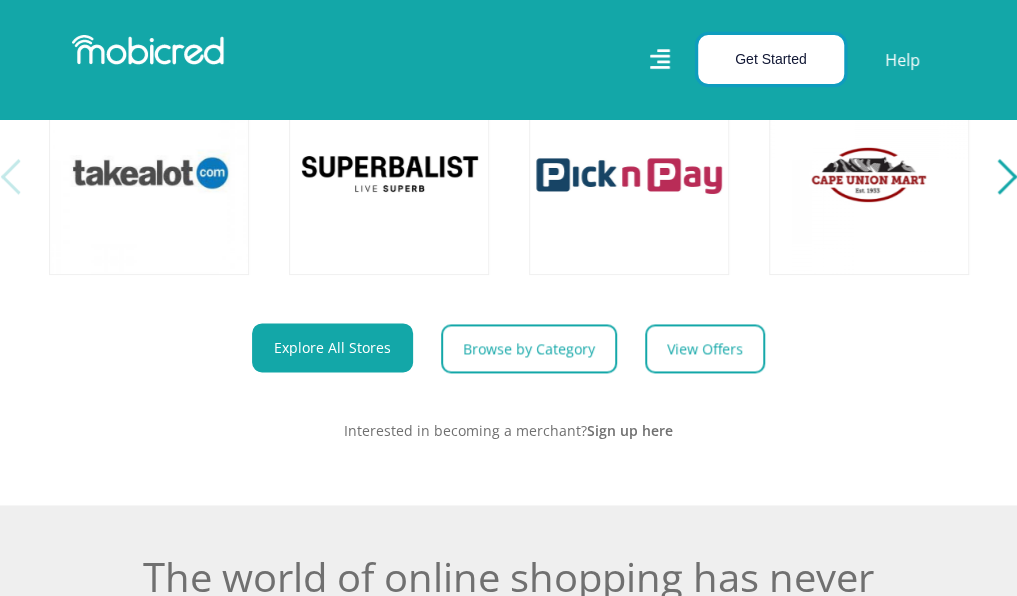 click on "Get Started" at bounding box center (771, 59) 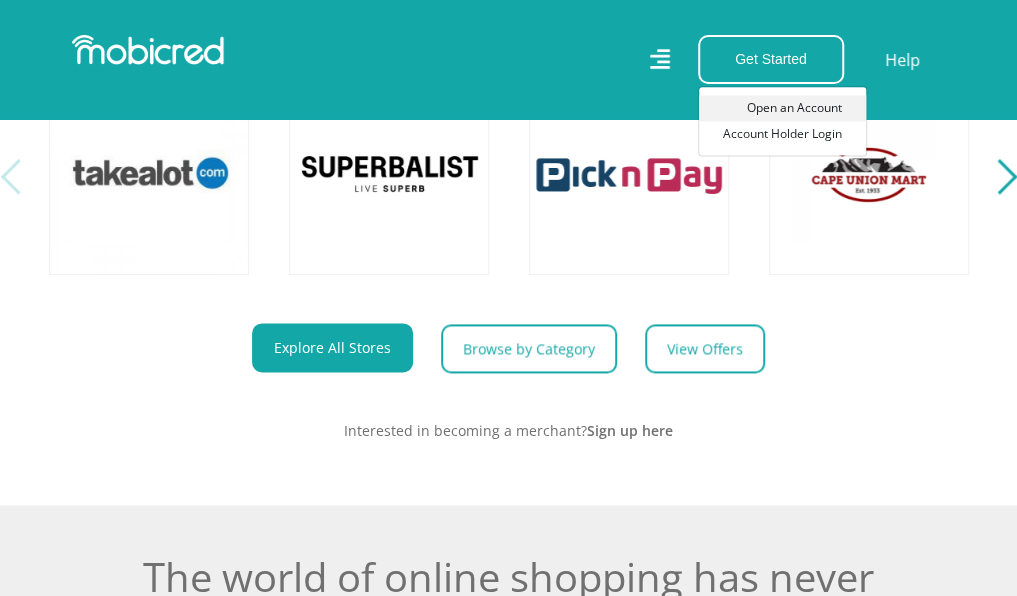 click on "Open an Account" at bounding box center [782, 108] 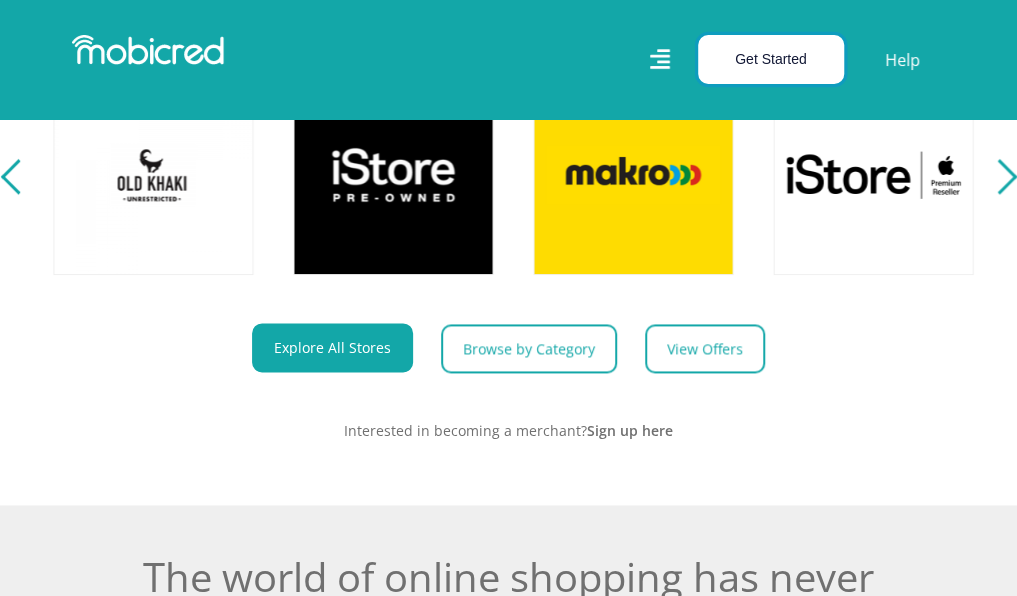 click on "Get Started" at bounding box center [771, 59] 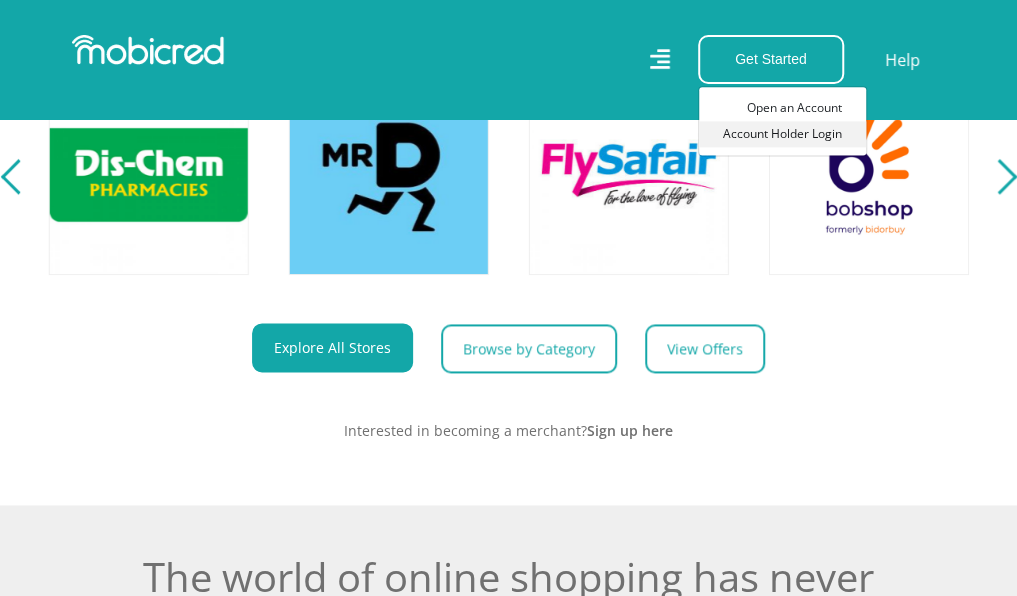 click on "Account Holder Login" at bounding box center (782, 134) 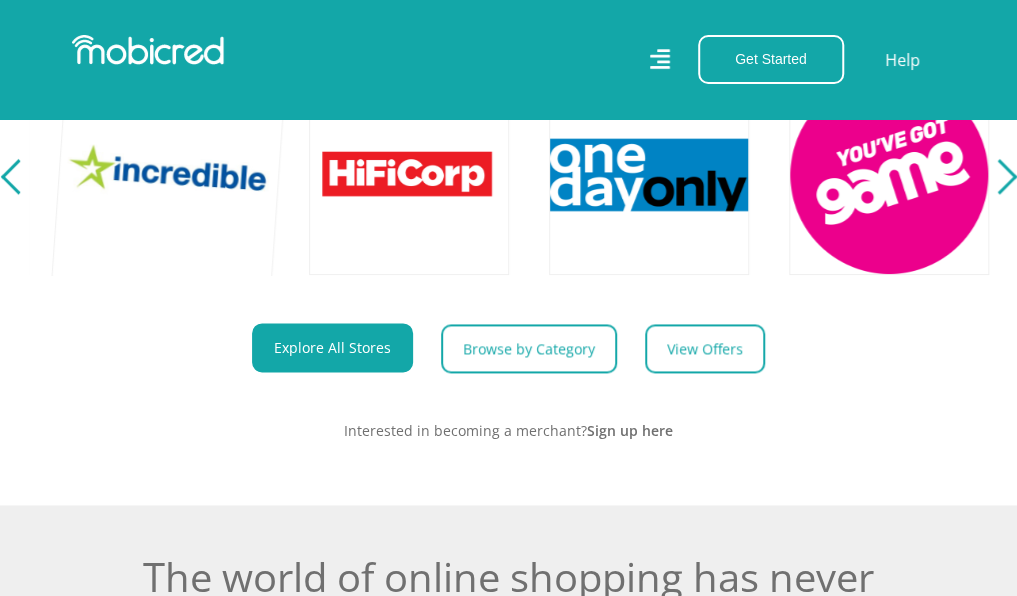 scroll, scrollTop: 0, scrollLeft: 3120, axis: horizontal 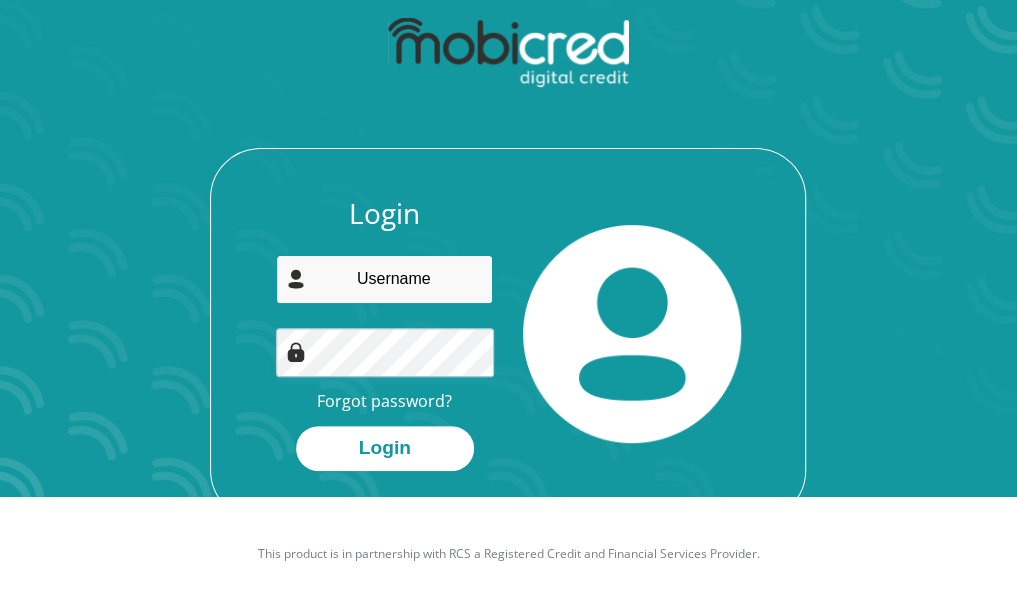 click at bounding box center [384, 279] 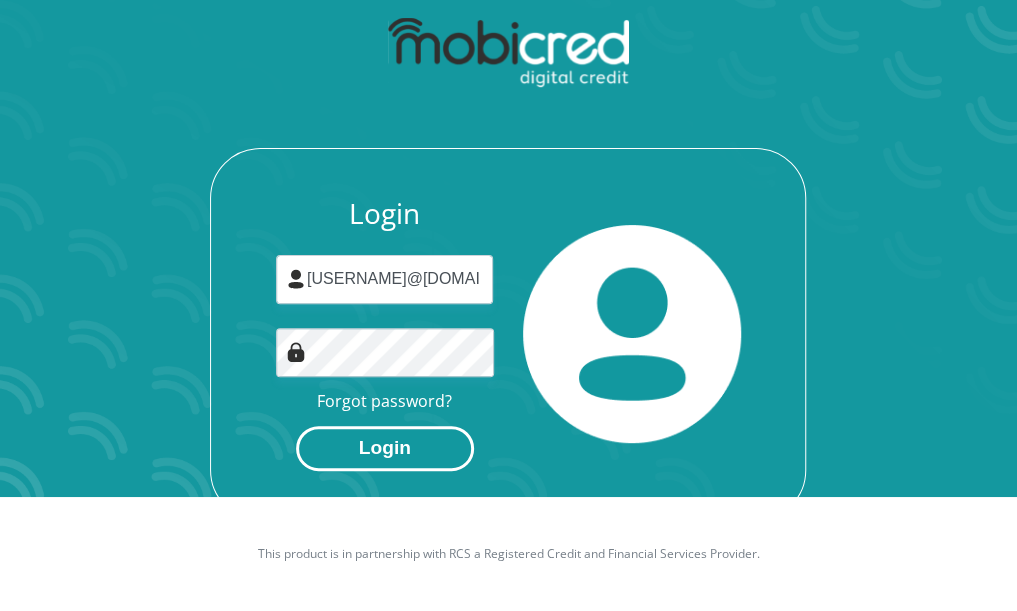 click on "Login" at bounding box center (385, 448) 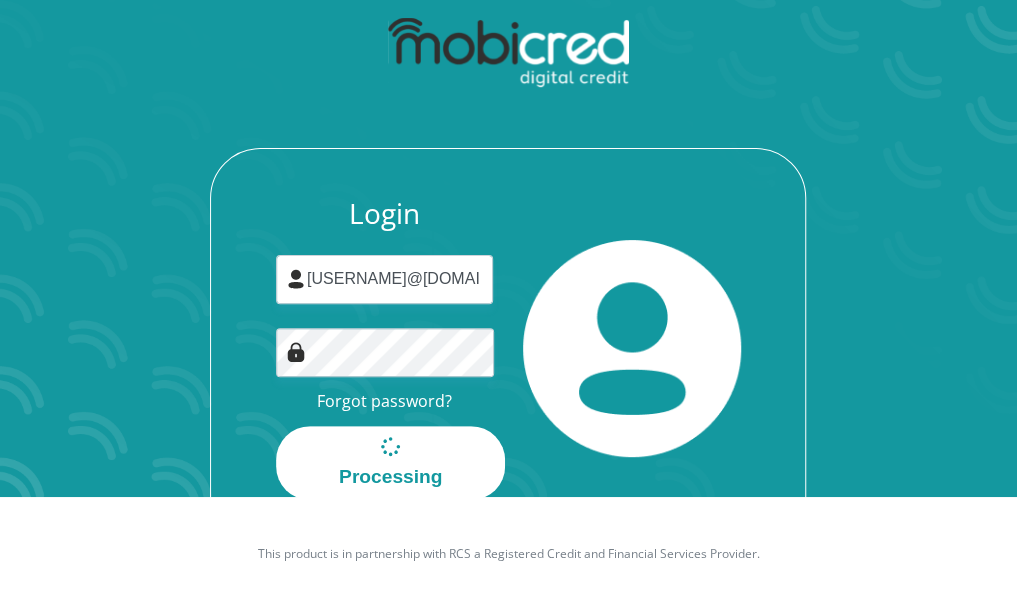 scroll, scrollTop: 0, scrollLeft: 0, axis: both 